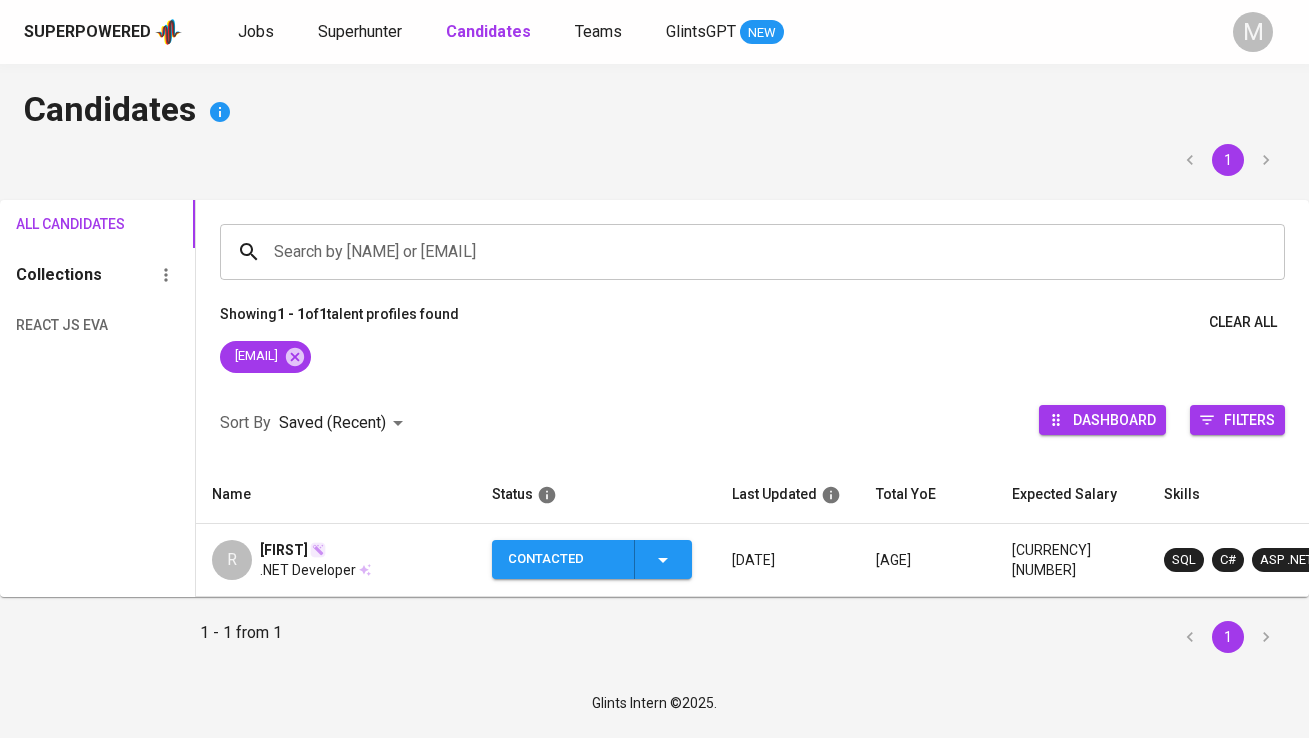 scroll, scrollTop: 0, scrollLeft: 0, axis: both 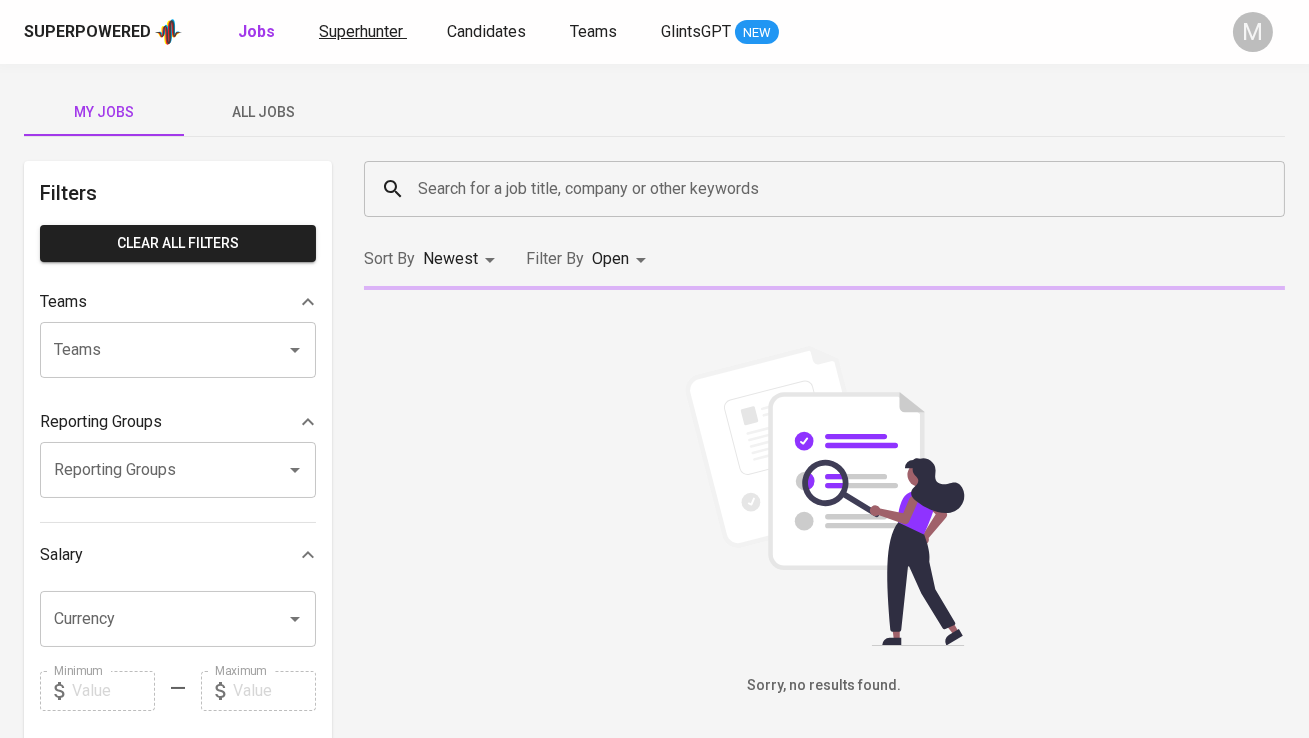 click on "Superhunter" at bounding box center [361, 31] 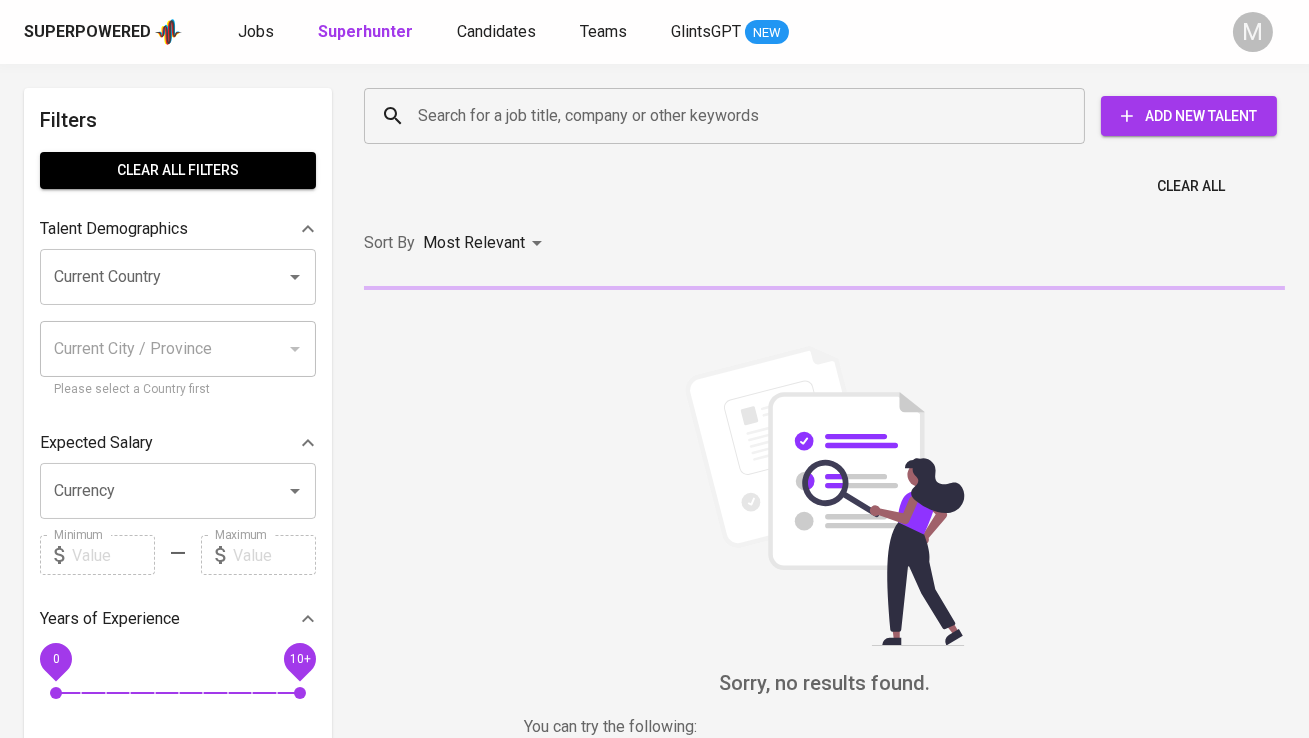 click on "Search for a job title, company or other keywords" at bounding box center [729, 116] 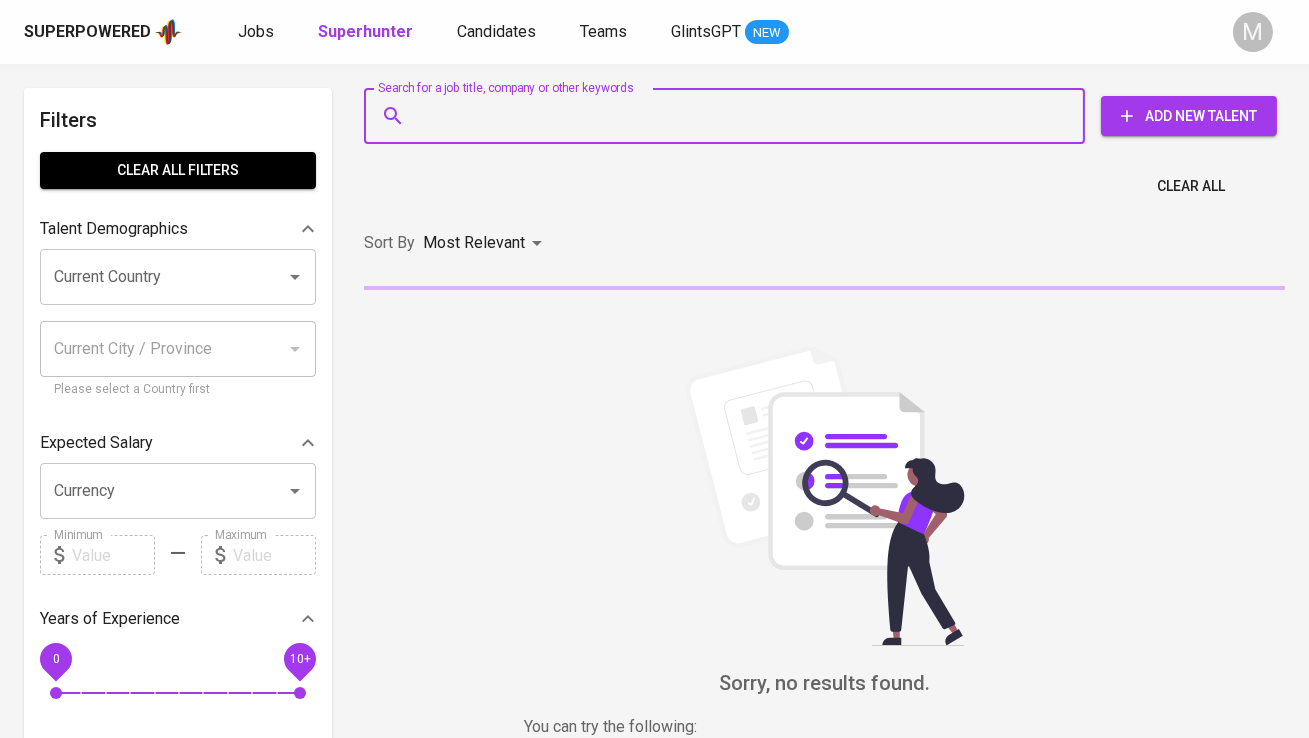 paste on "putracahya.mail@[EMAIL]" 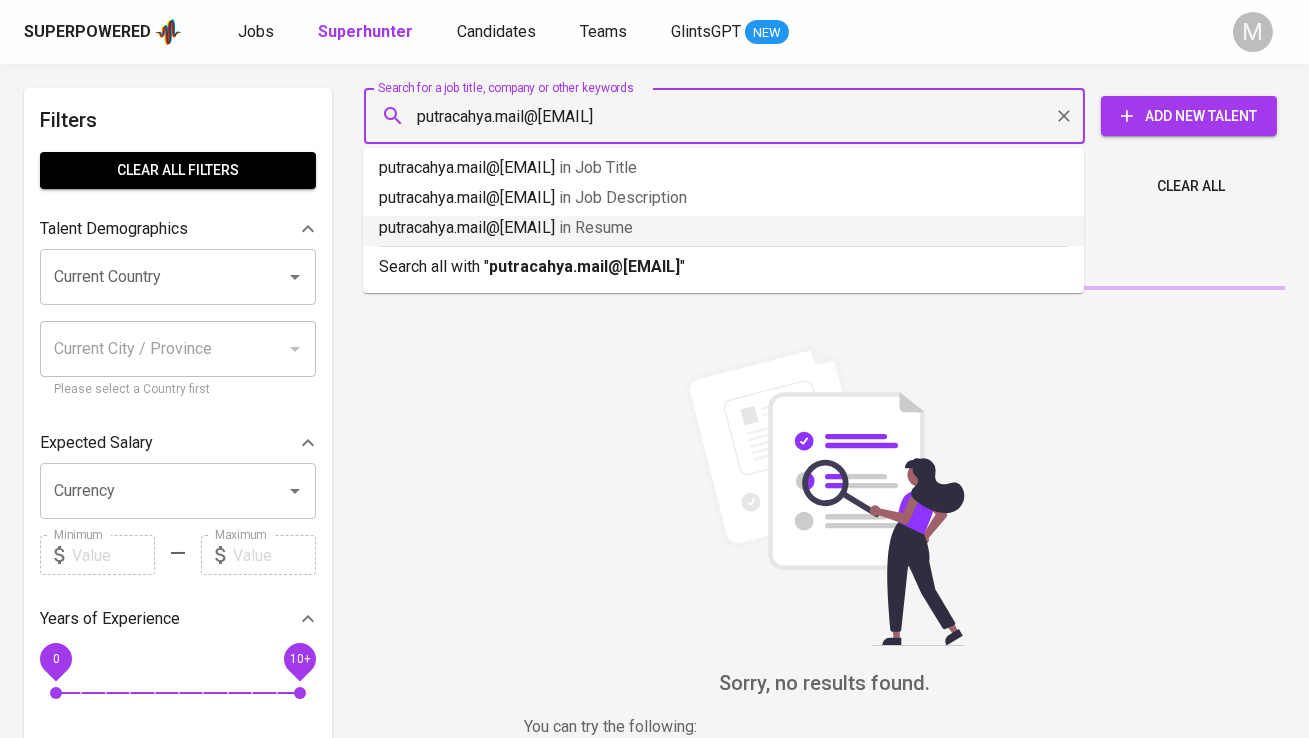type on "putracahya.mail@[EMAIL]" 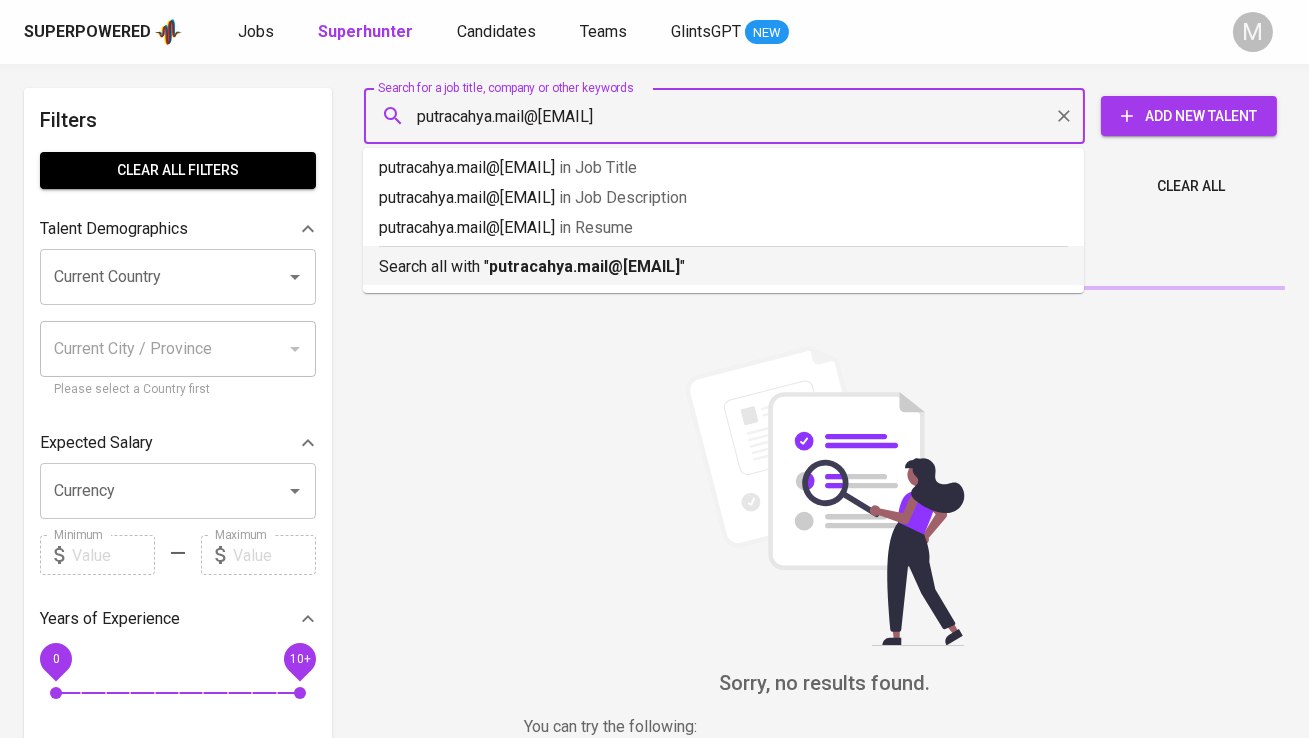 click on "Search all with " [EMAIL] "" at bounding box center (723, 267) 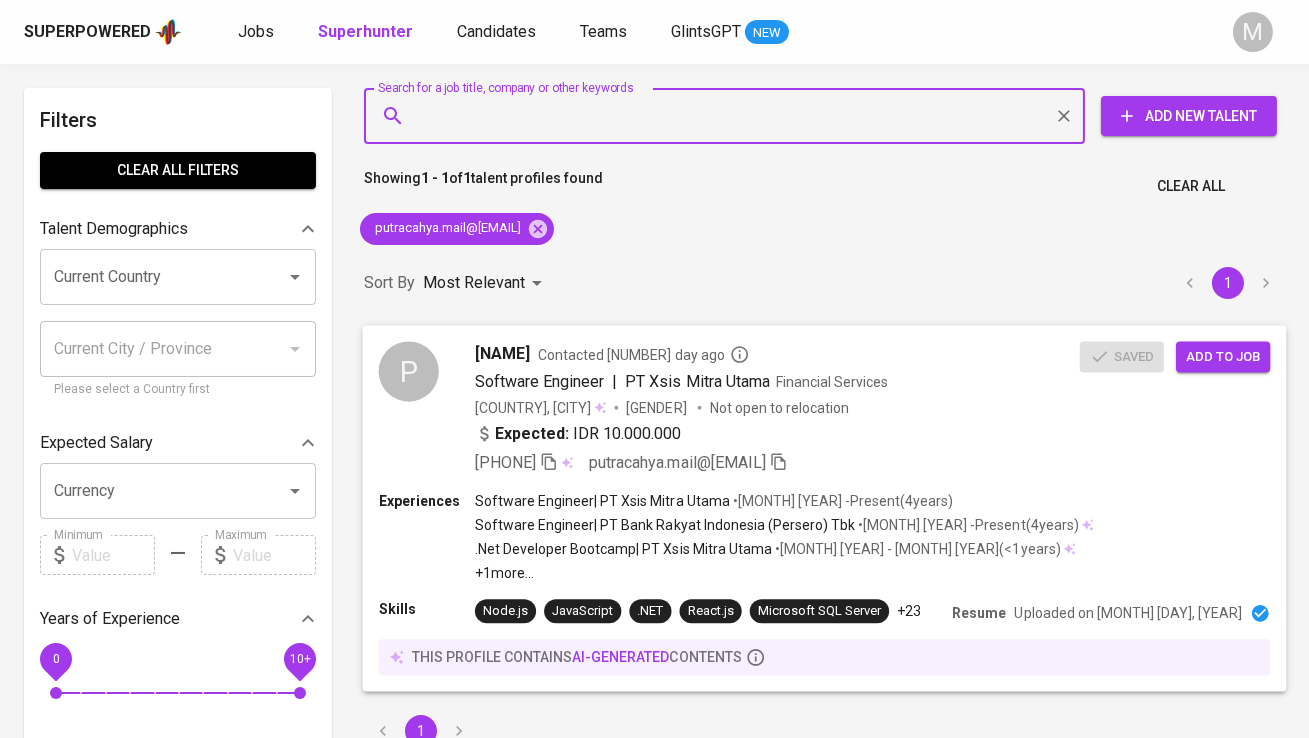 click on "P" at bounding box center [409, 371] 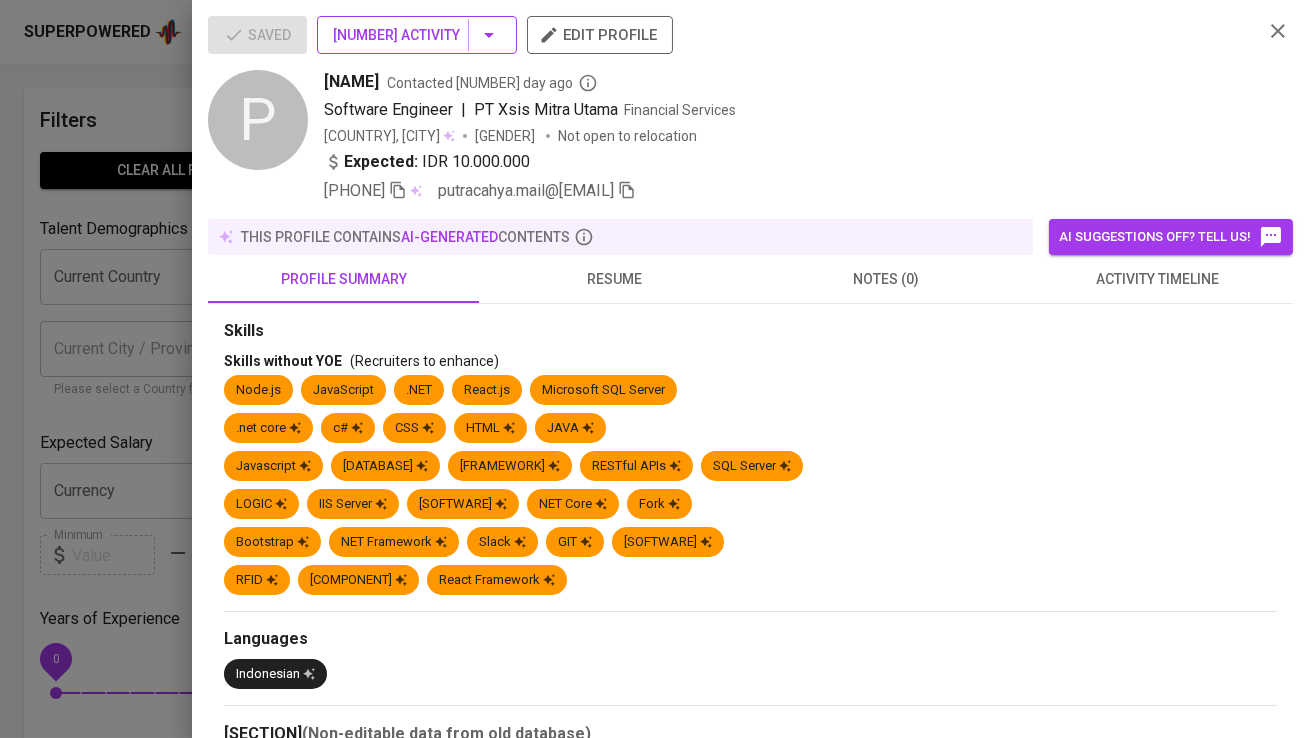 click 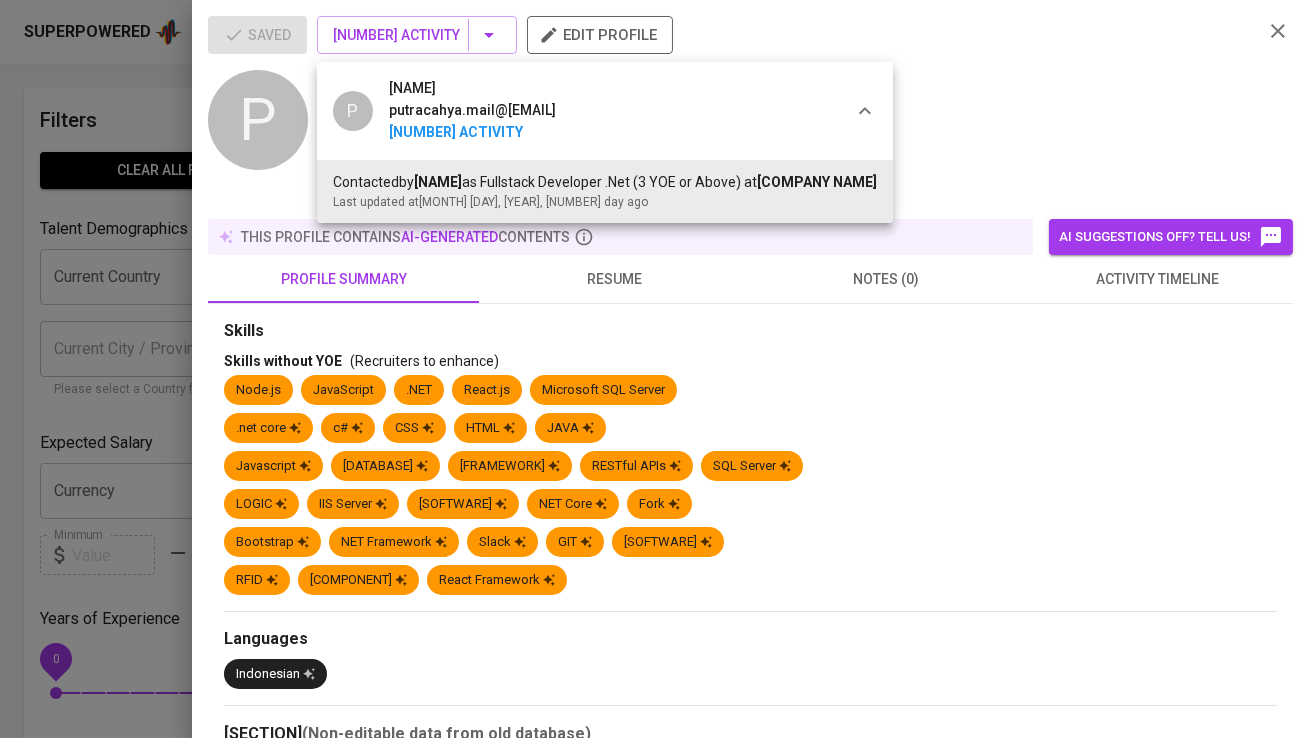 click at bounding box center (654, 369) 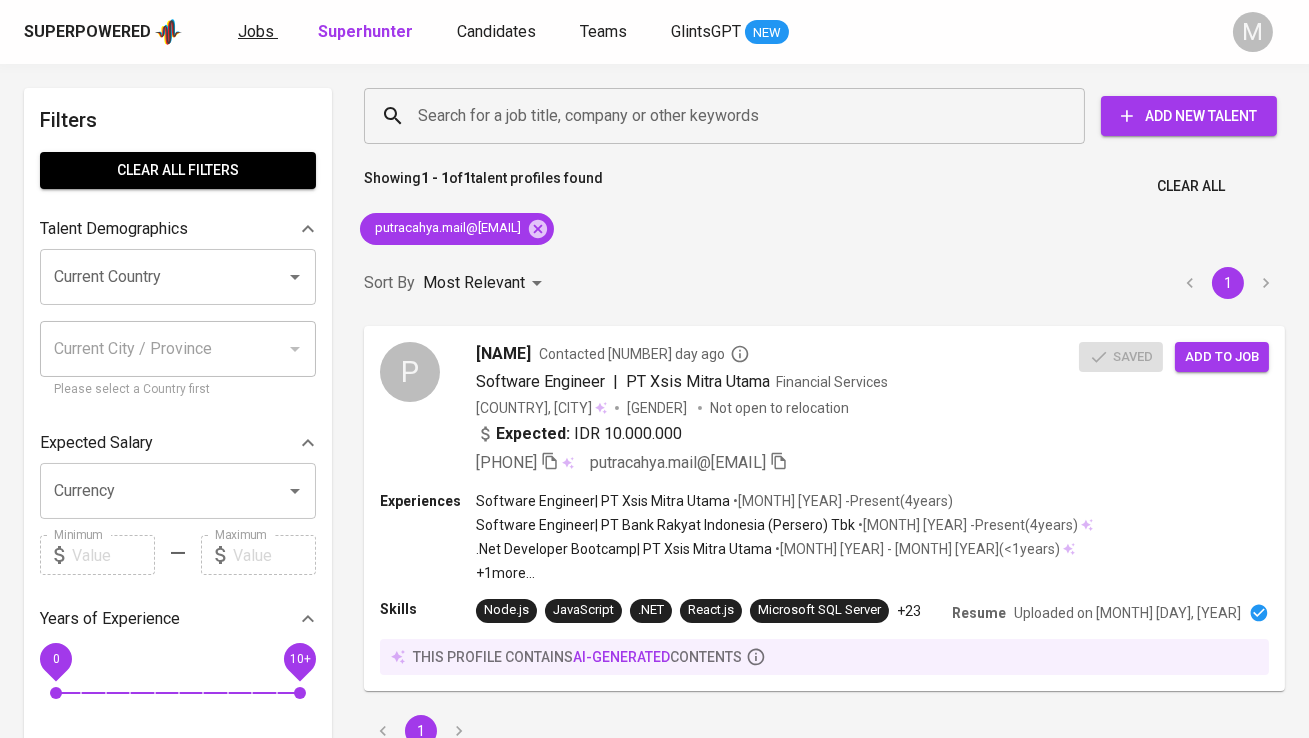 click on "Jobs" at bounding box center [256, 31] 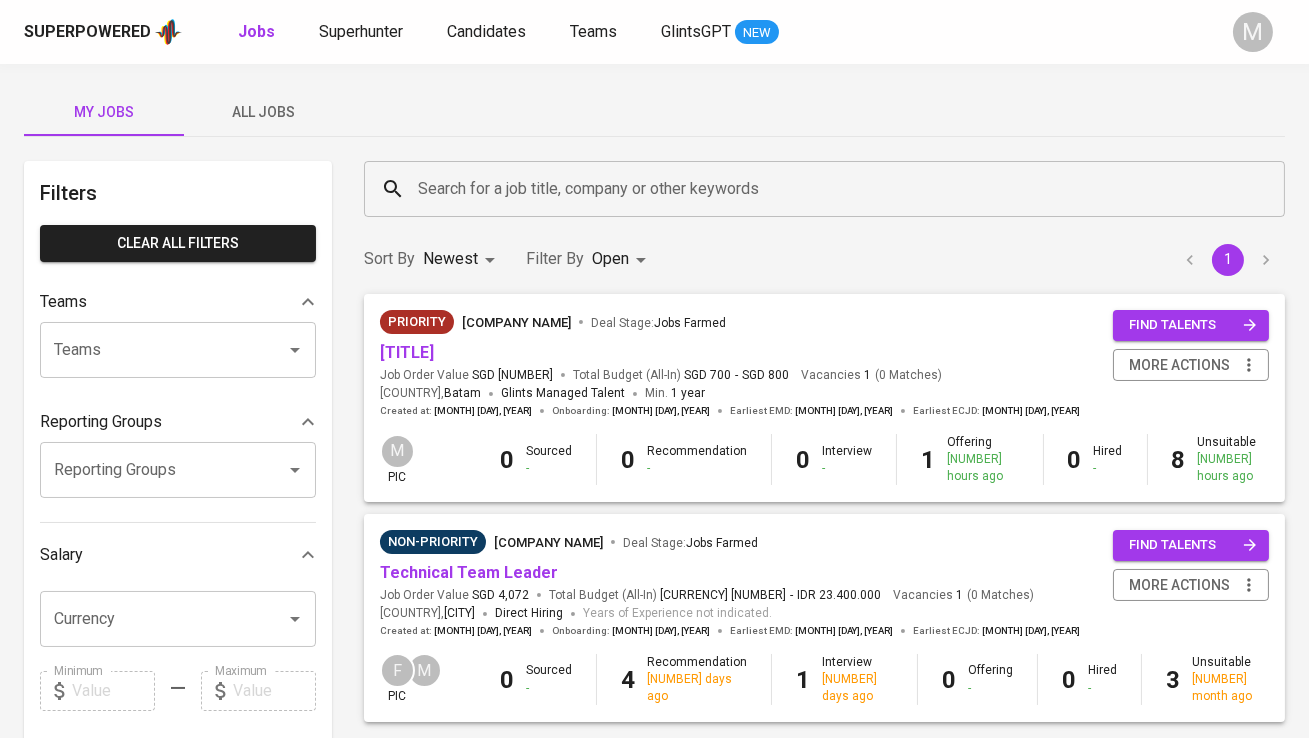 click on "All Jobs" at bounding box center [264, 112] 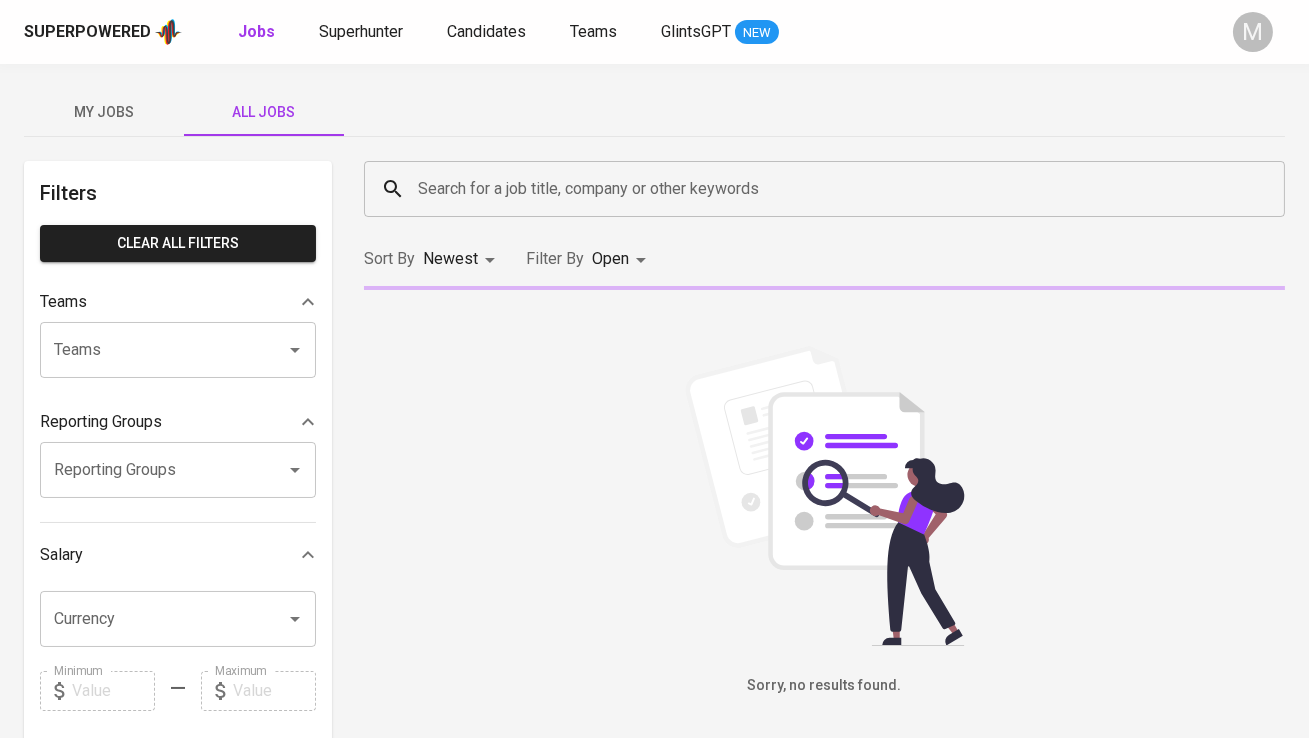 click on "Search for a job title, company or other keywords" at bounding box center (824, 189) 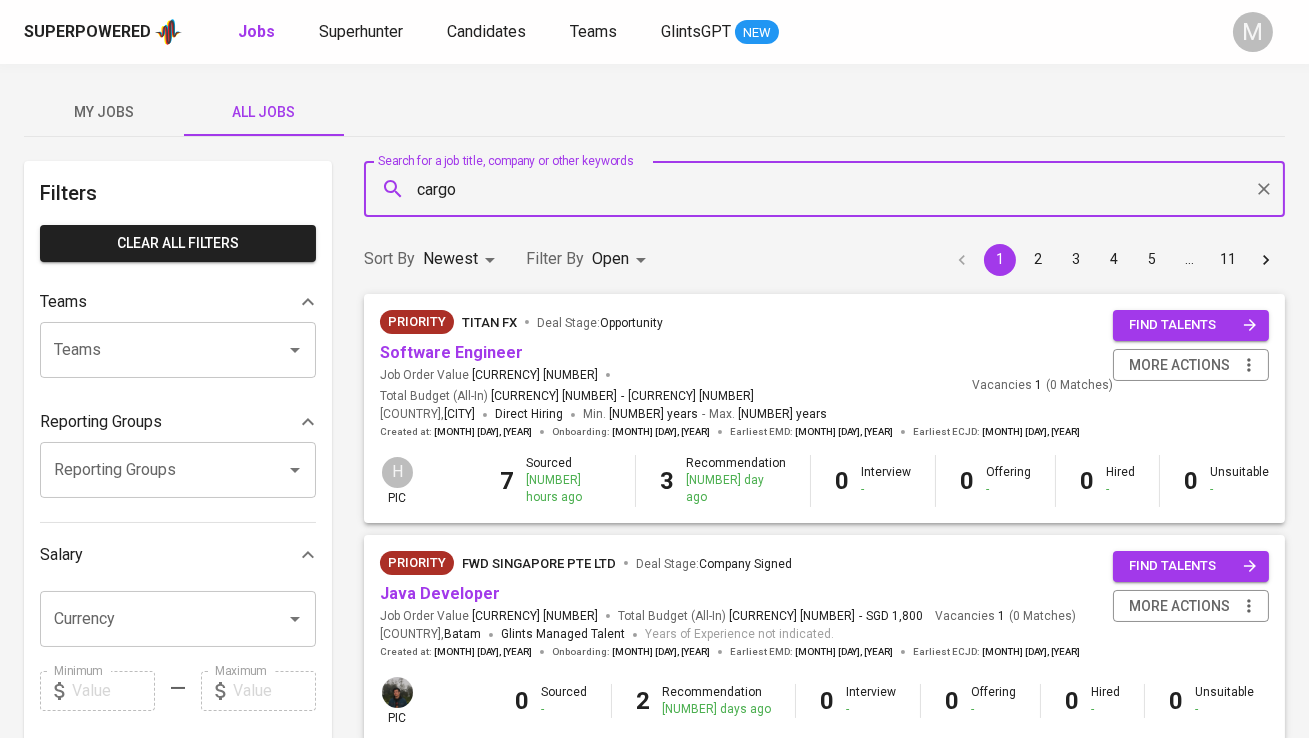 type on "cargo" 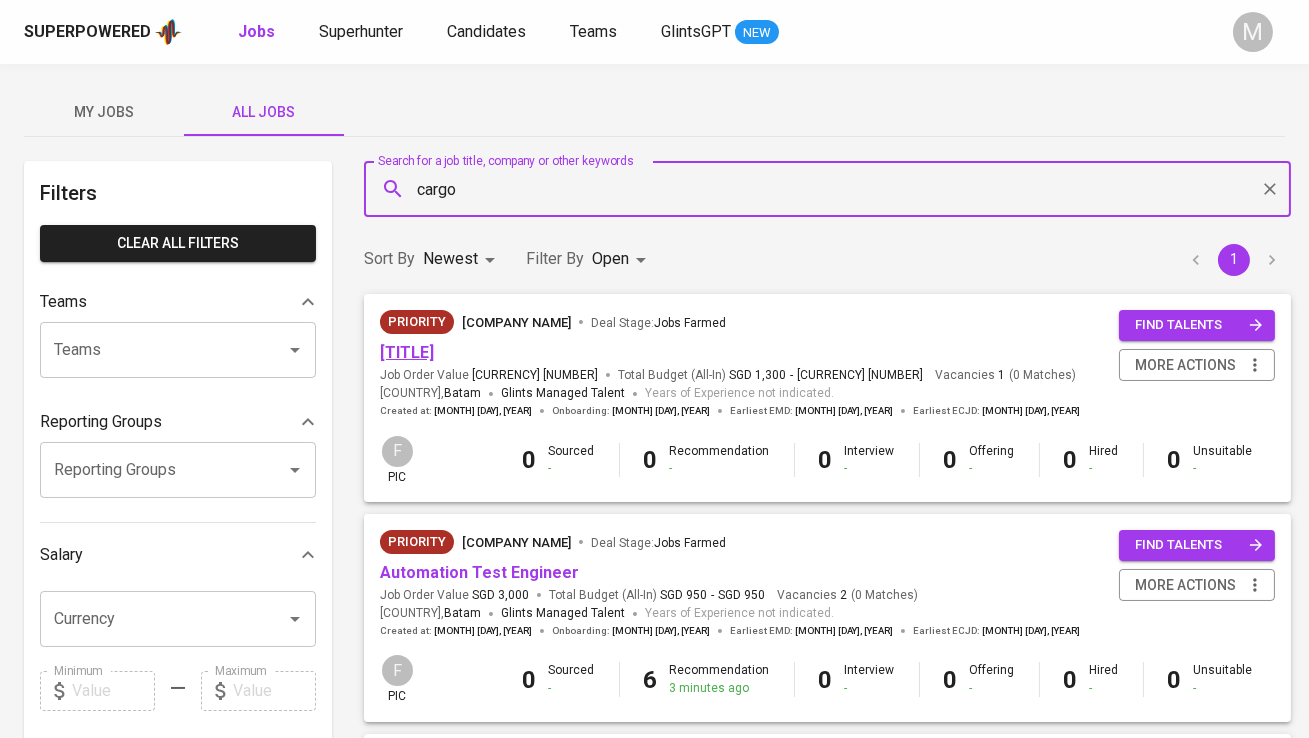 click on "[TITLE]" at bounding box center [407, 352] 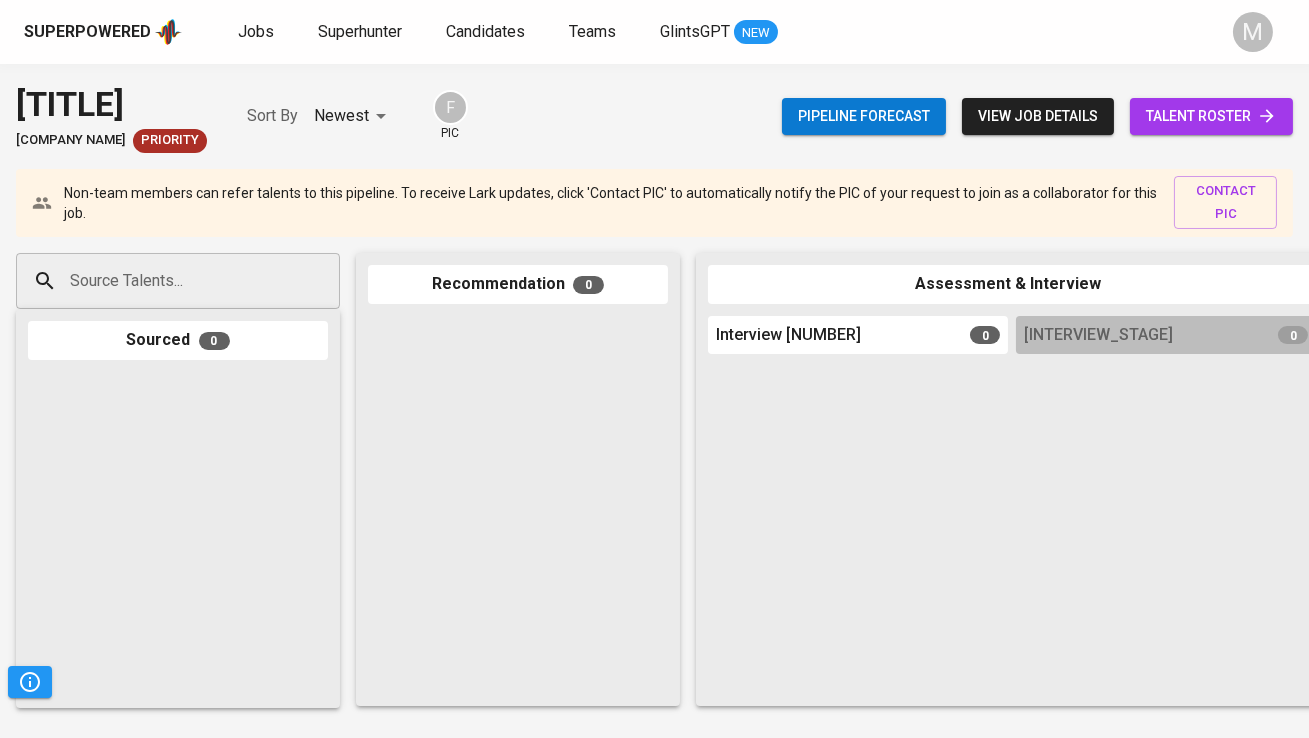 click on "talent roster" at bounding box center (1211, 116) 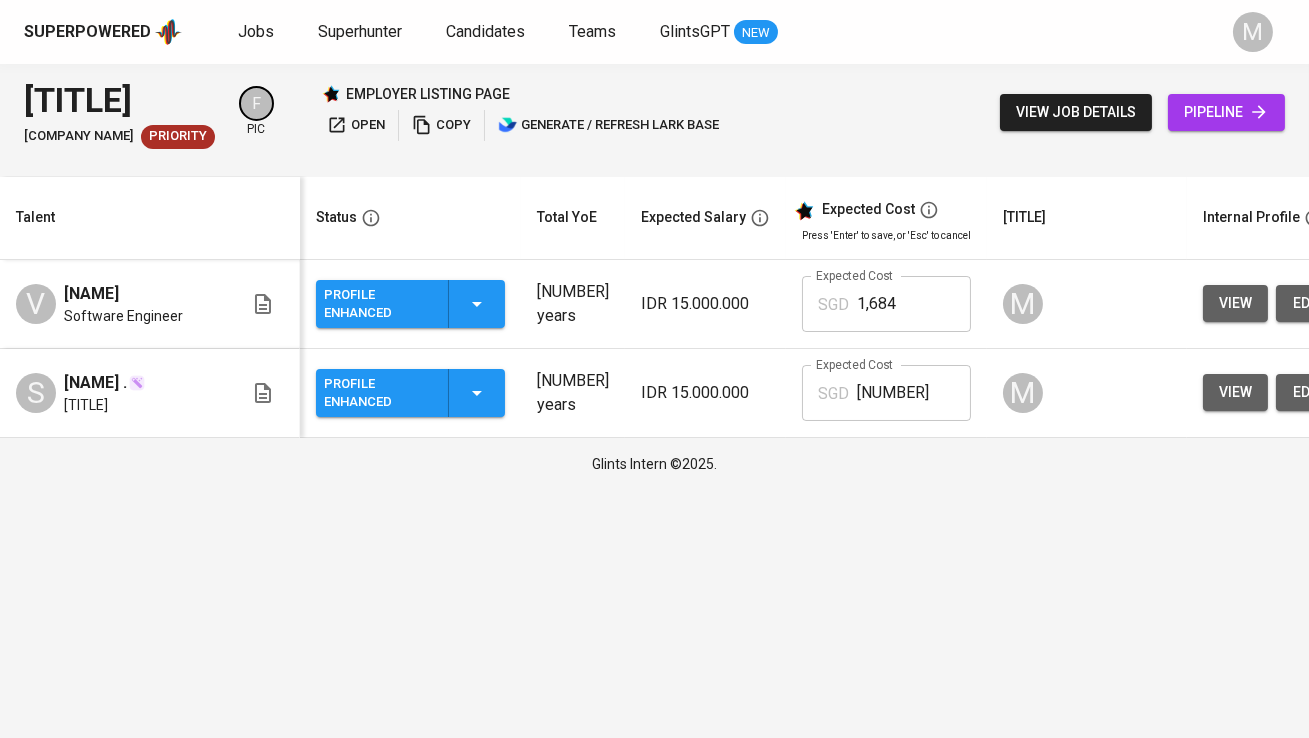 scroll, scrollTop: 0, scrollLeft: 65, axis: horizontal 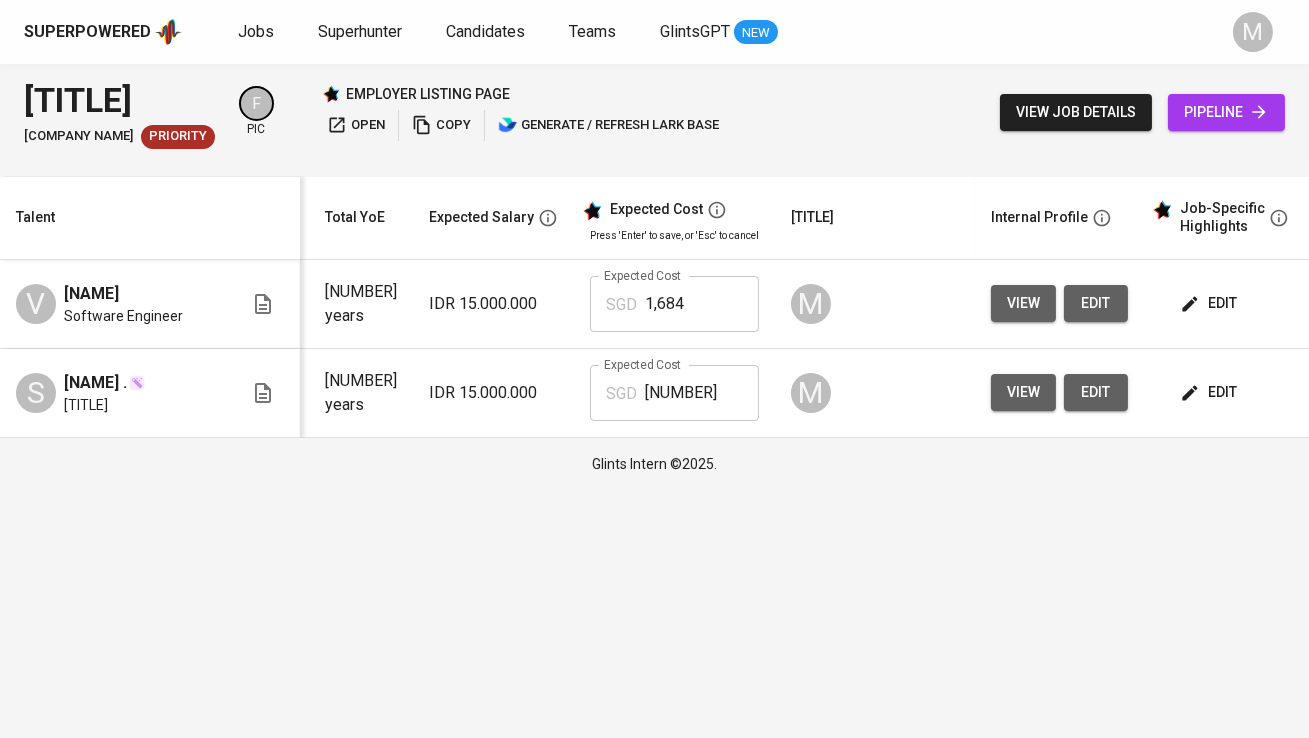 click on "view" at bounding box center [1023, 303] 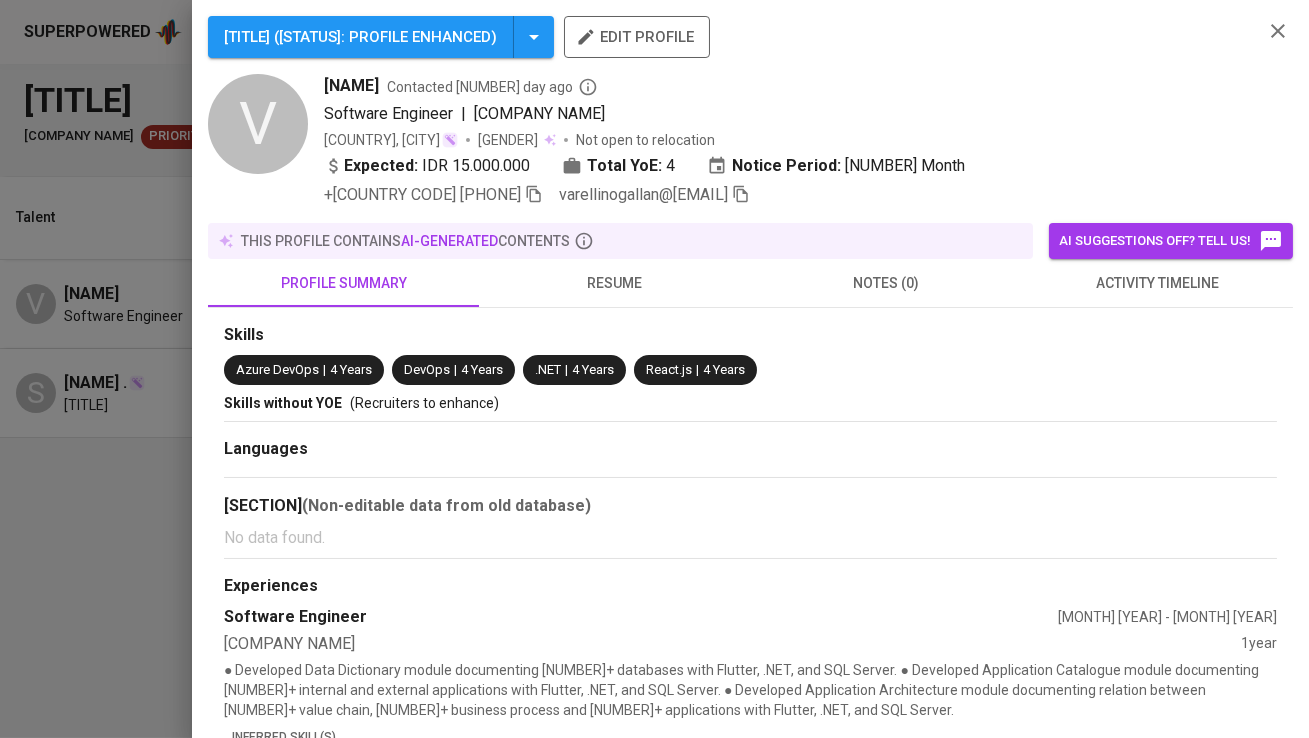click 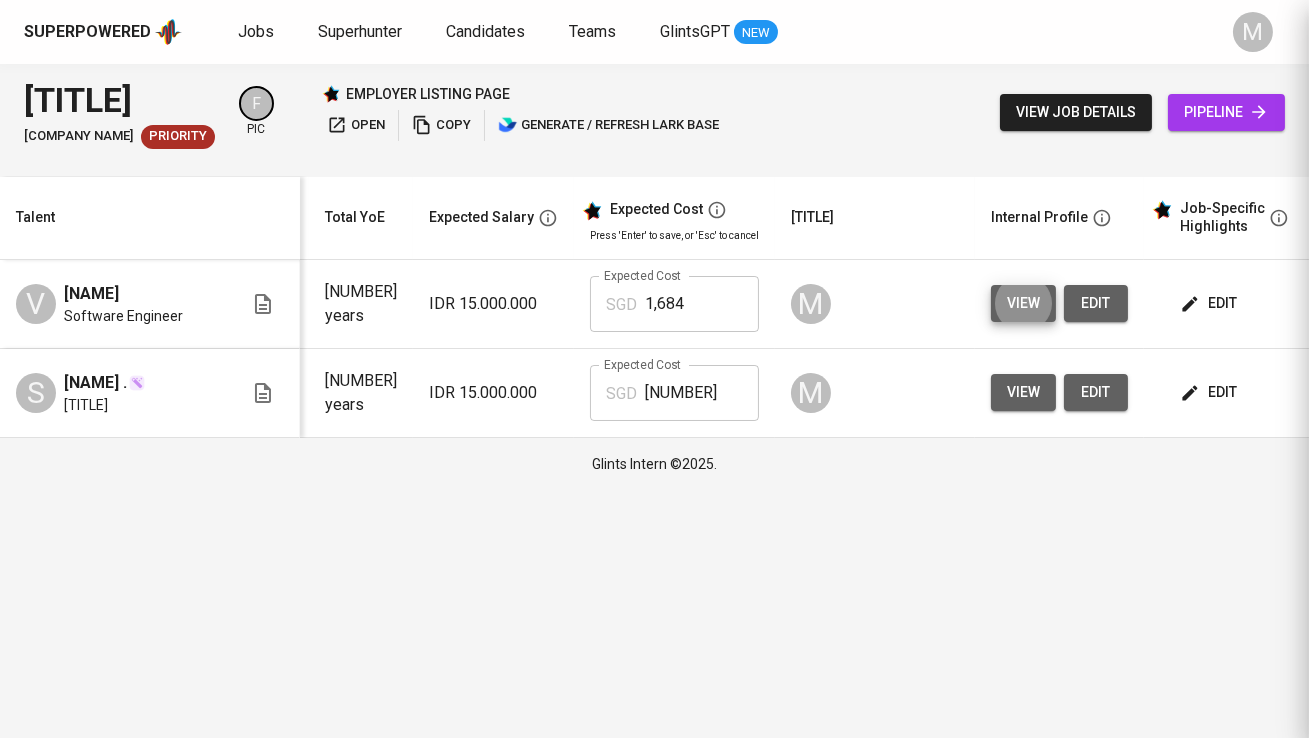 type 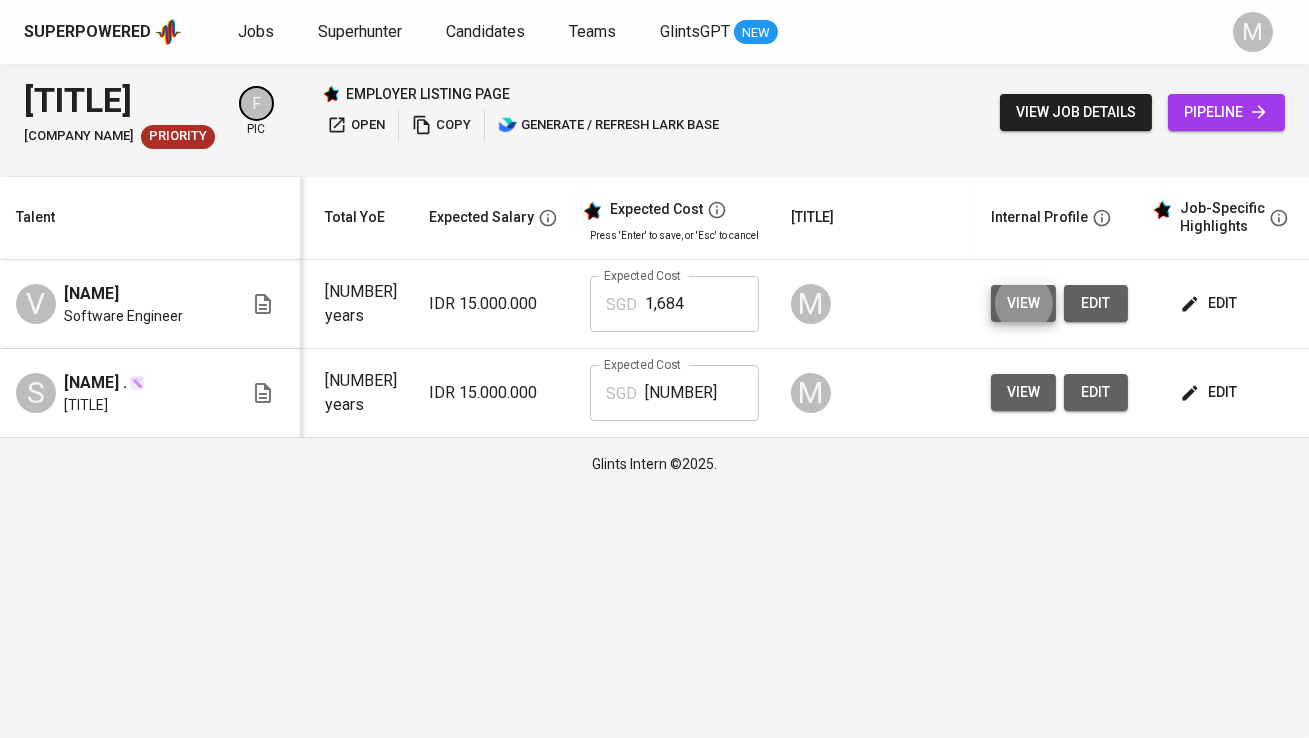 click on "pipeline" at bounding box center (1226, 112) 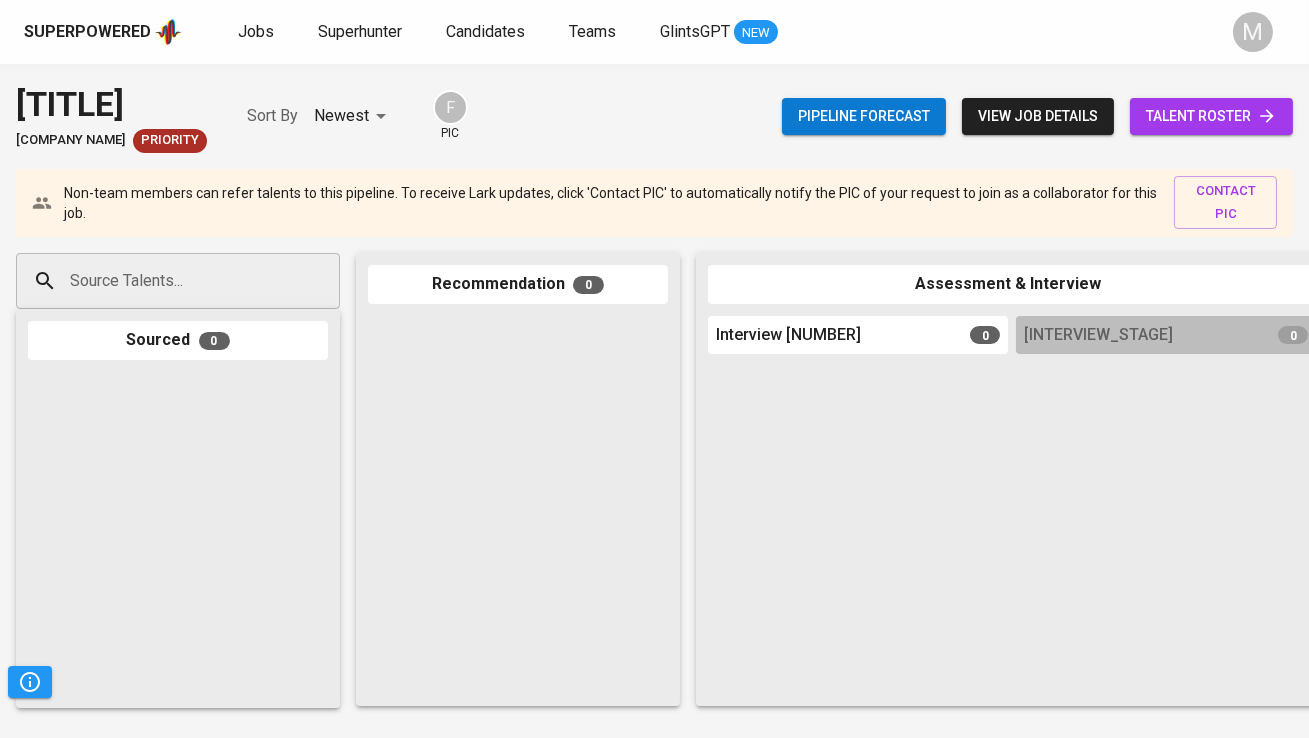 click on "Source Talents..." at bounding box center (170, 281) 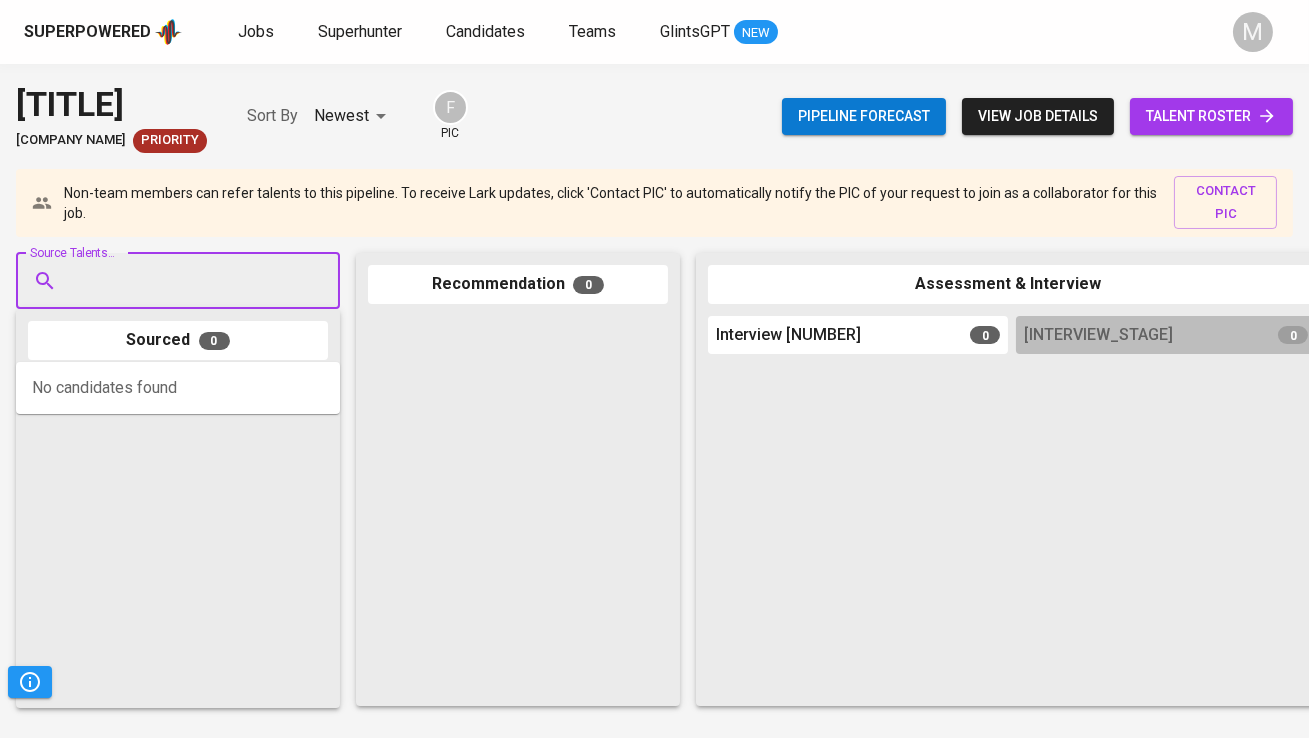 paste on "varellinogallan@[EMAIL]" 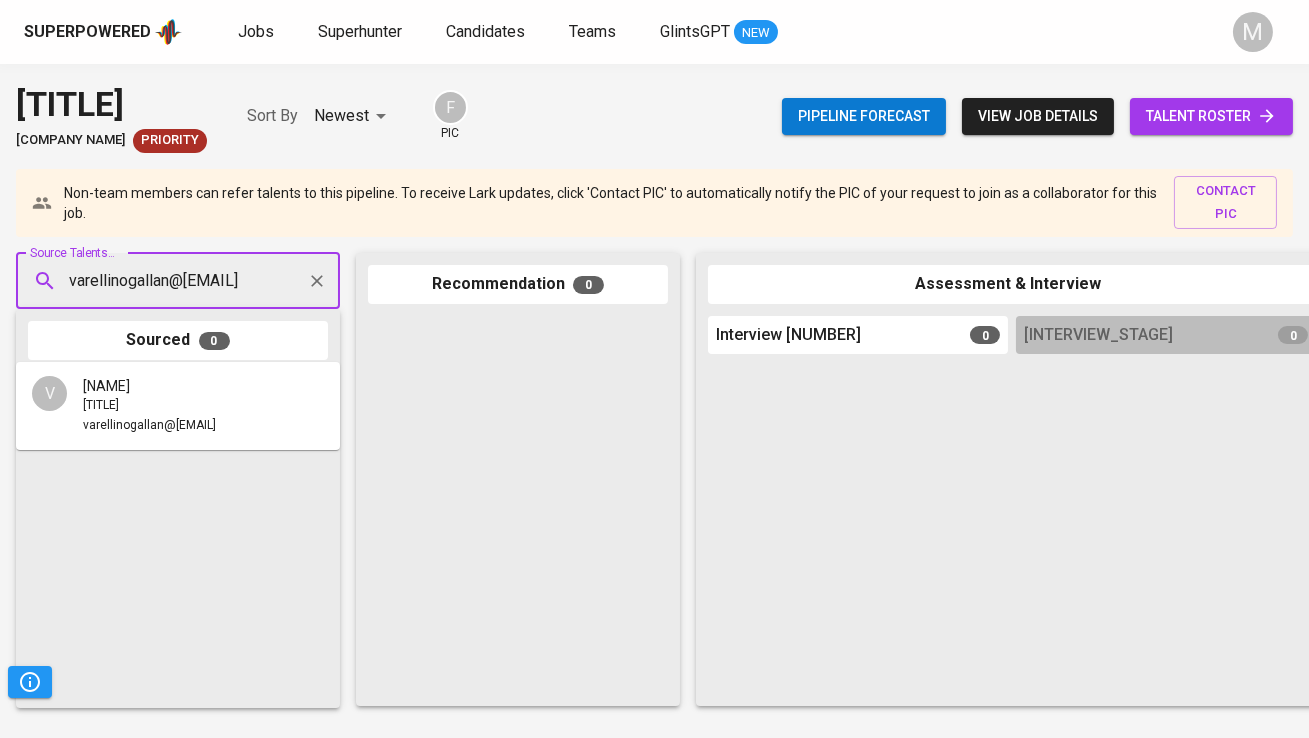 click on "[TITLE]" at bounding box center (101, 406) 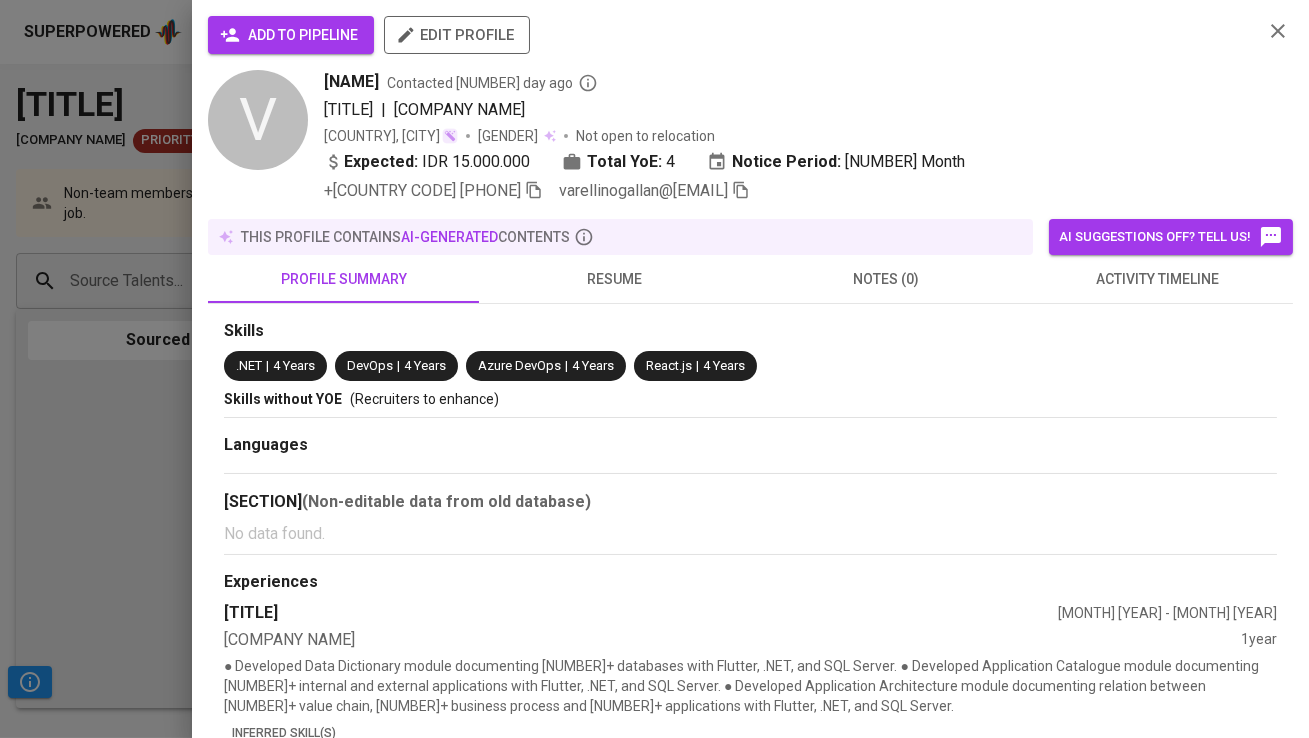 click on "add to pipeline" at bounding box center (291, 35) 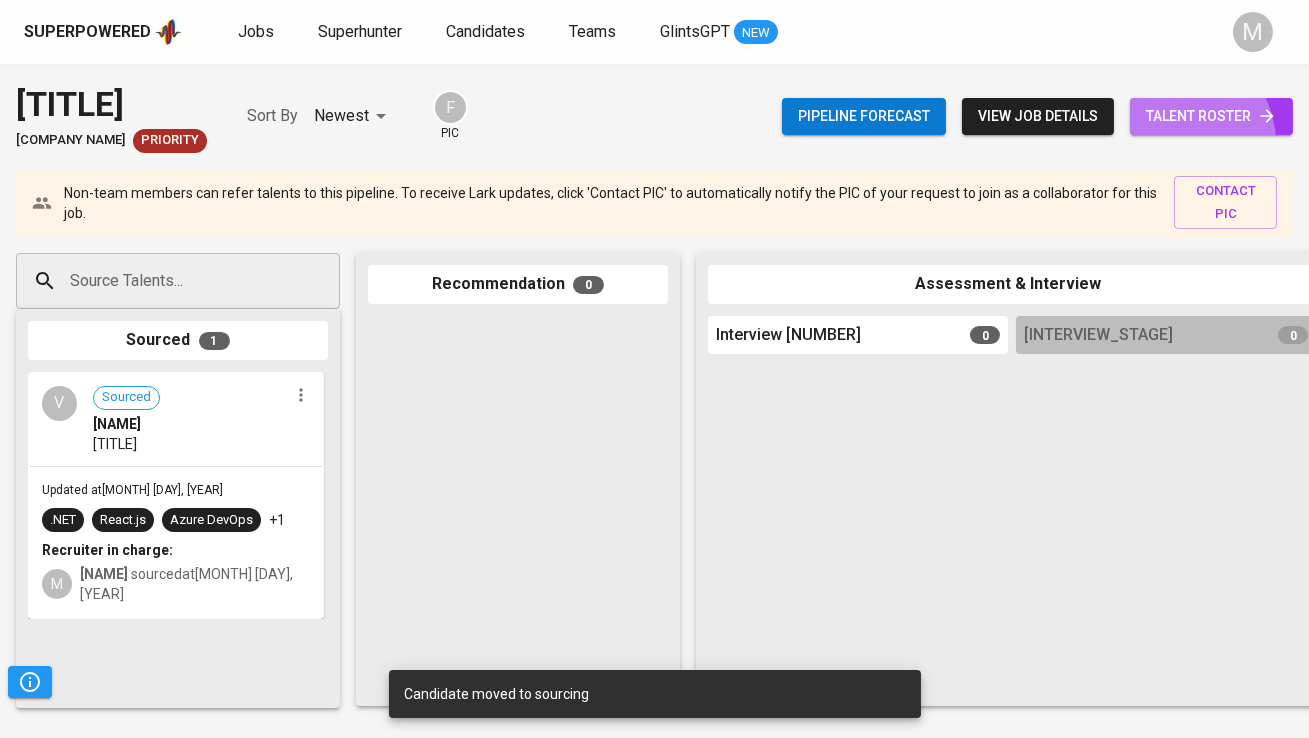 click on "talent roster" at bounding box center (1211, 116) 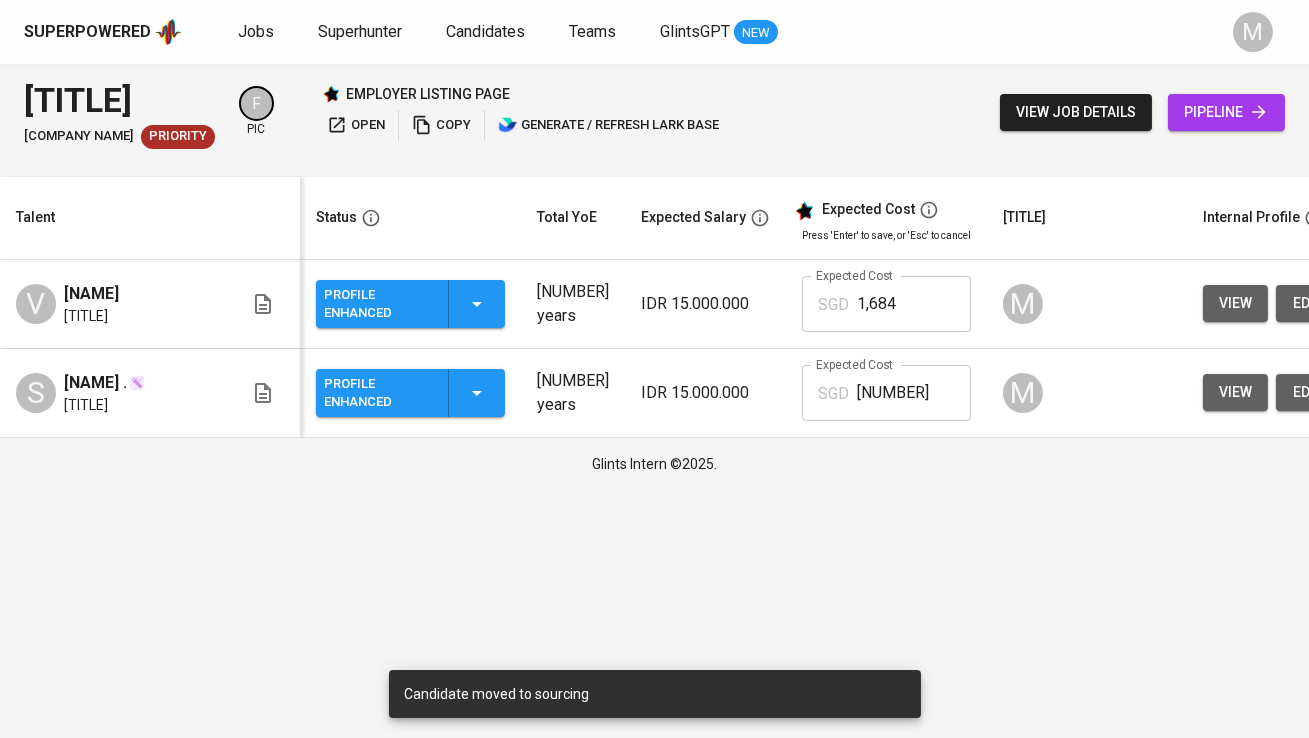 click on "view" at bounding box center (1235, 392) 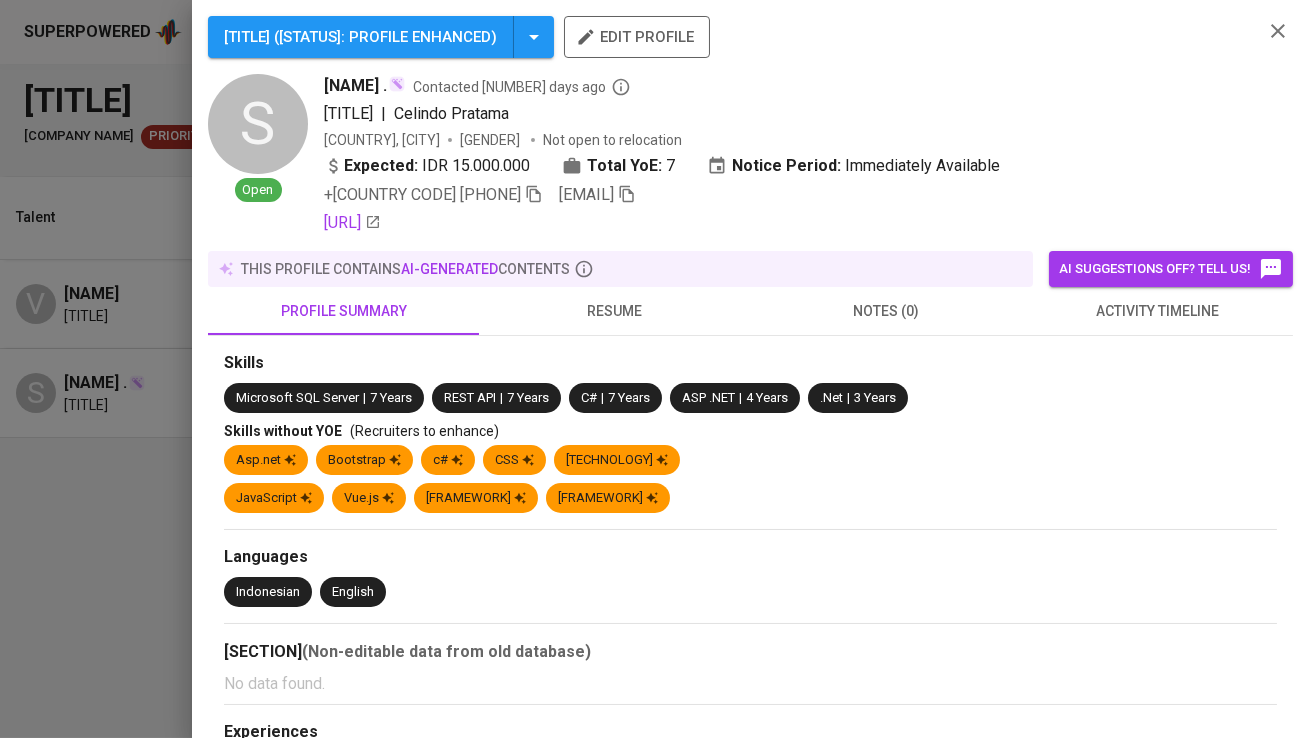 click 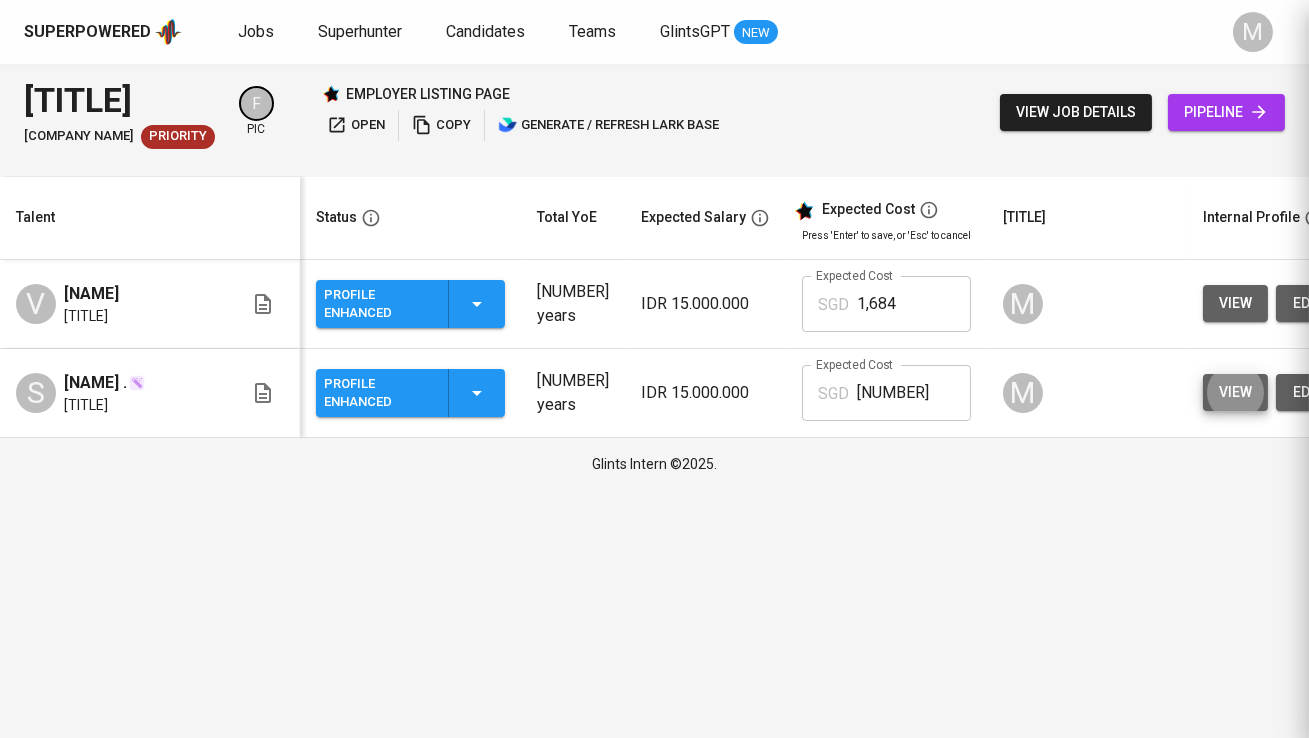 type 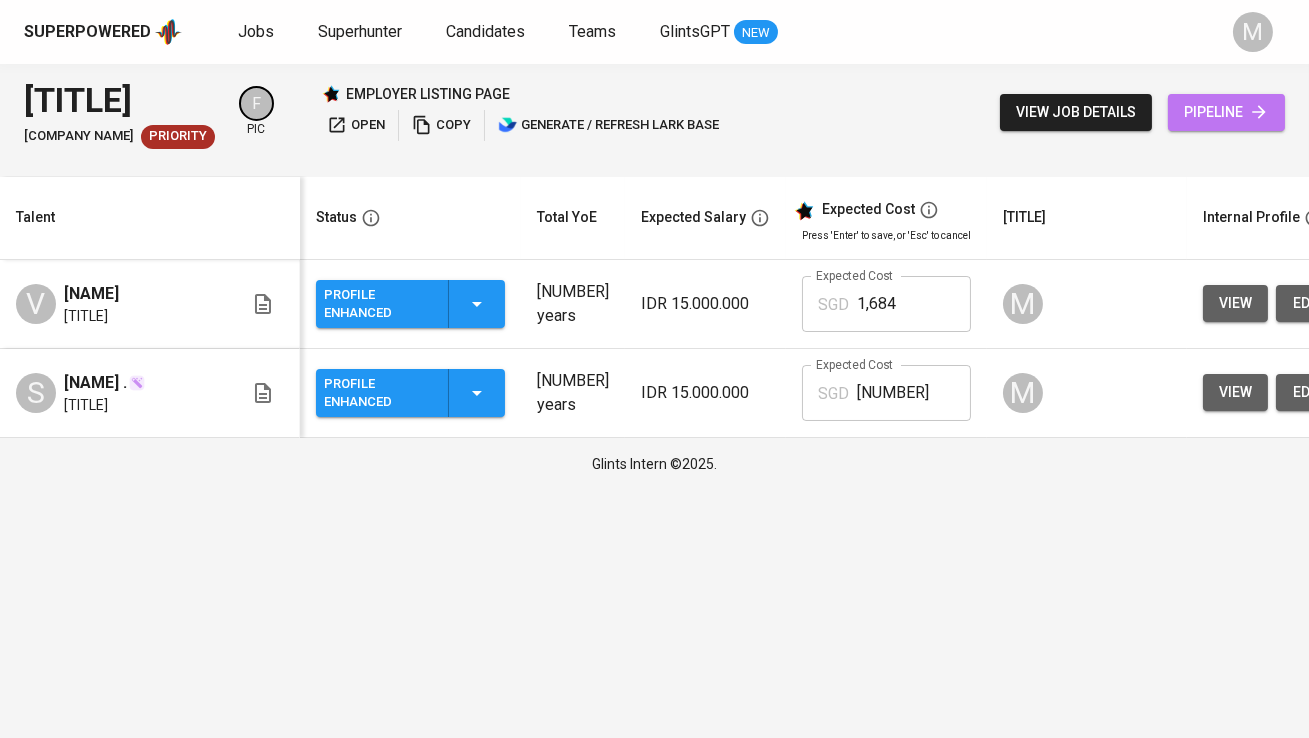 click 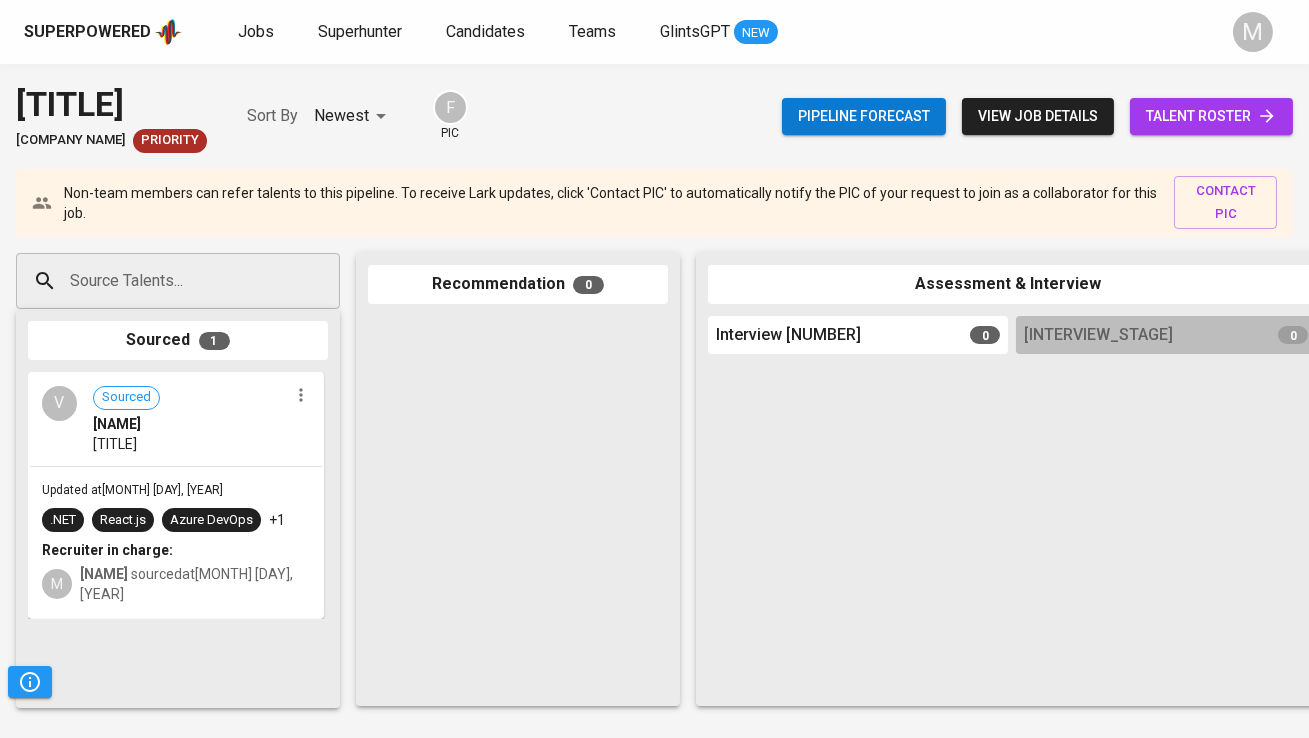 click on "Source Talents..." at bounding box center [170, 281] 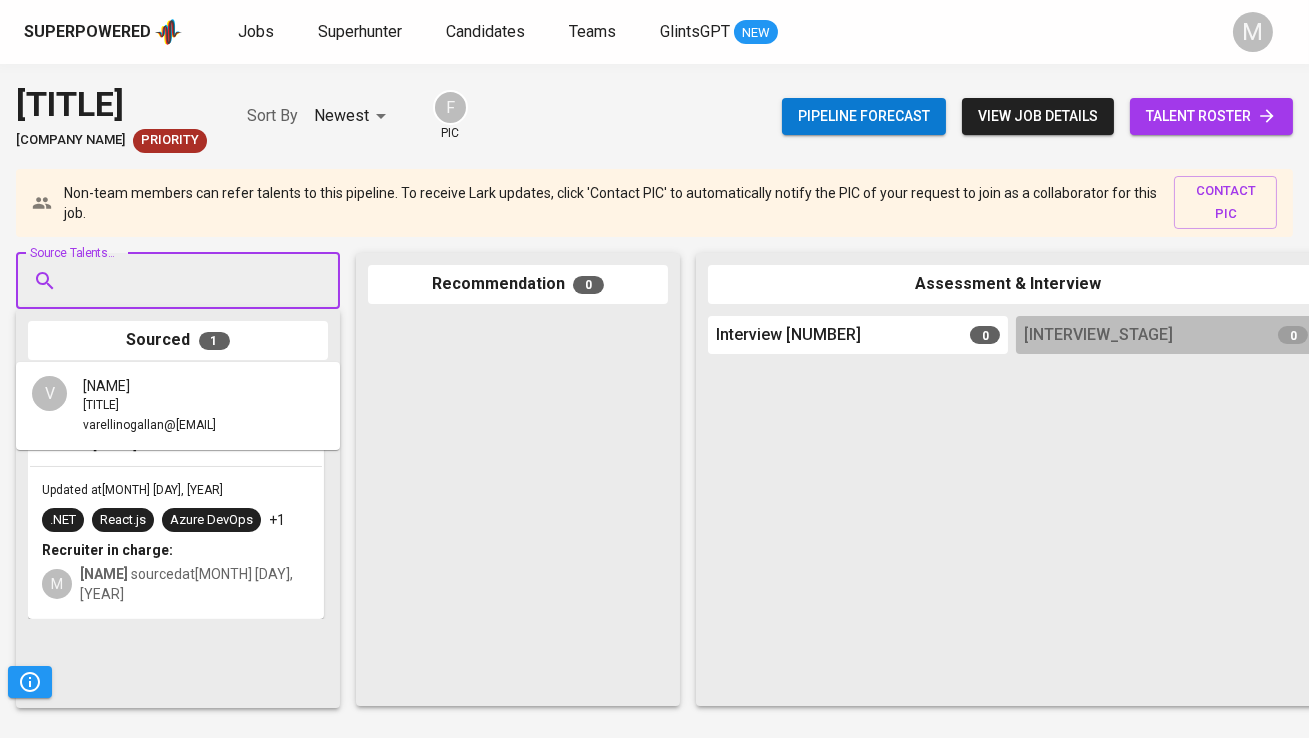 paste on "[EMAIL]" 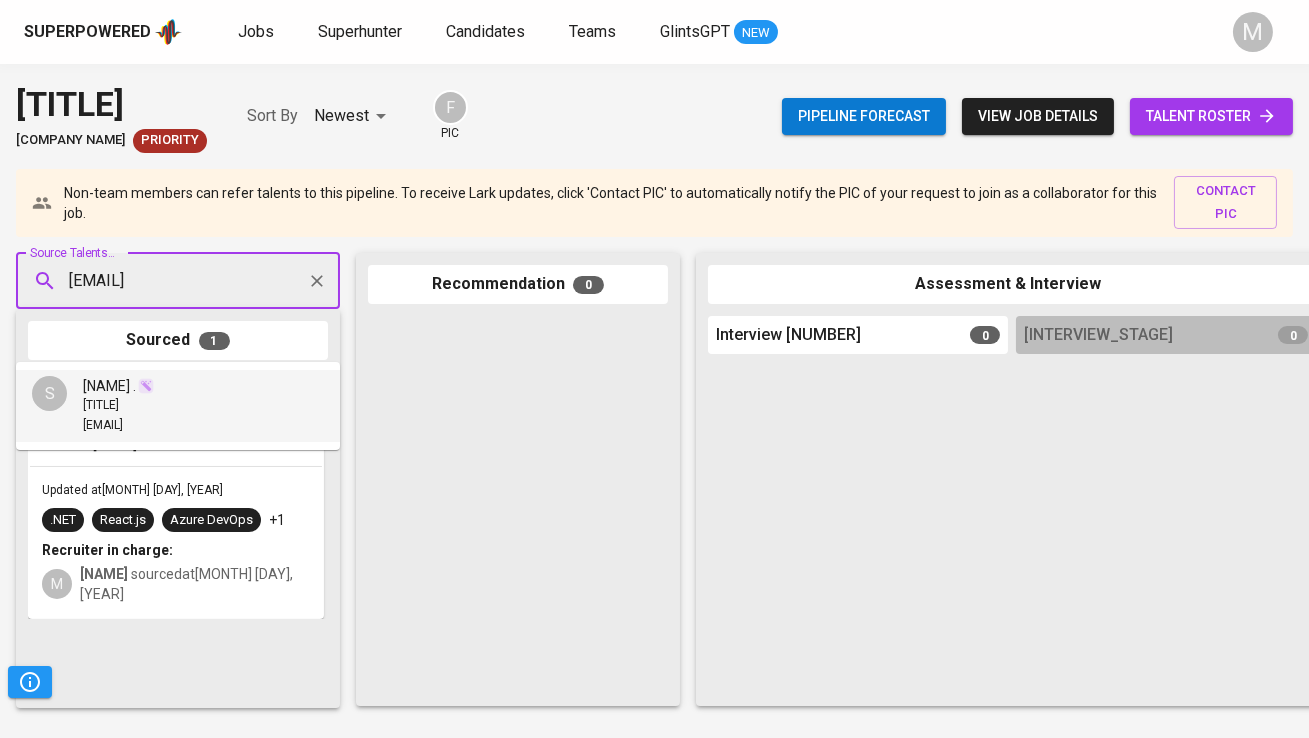 click on "[NAME] ." at bounding box center [118, 386] 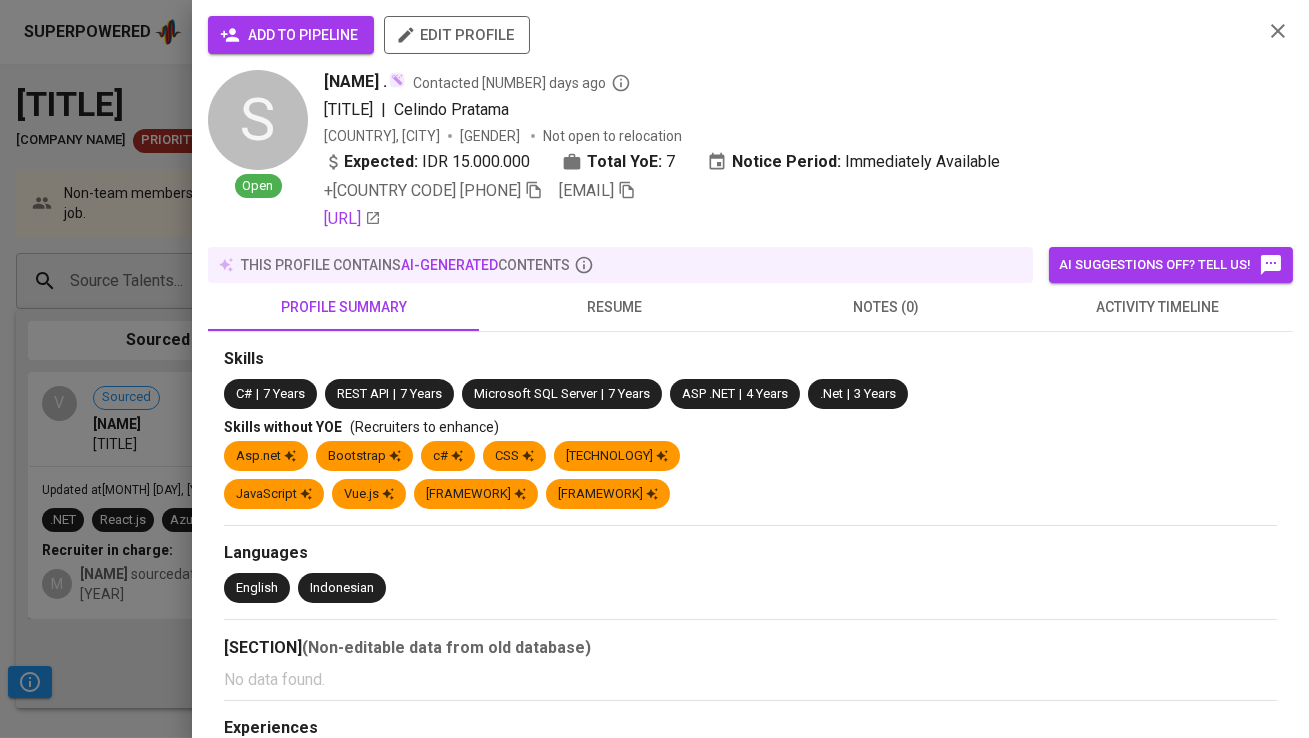 click on "add to pipeline" at bounding box center (291, 35) 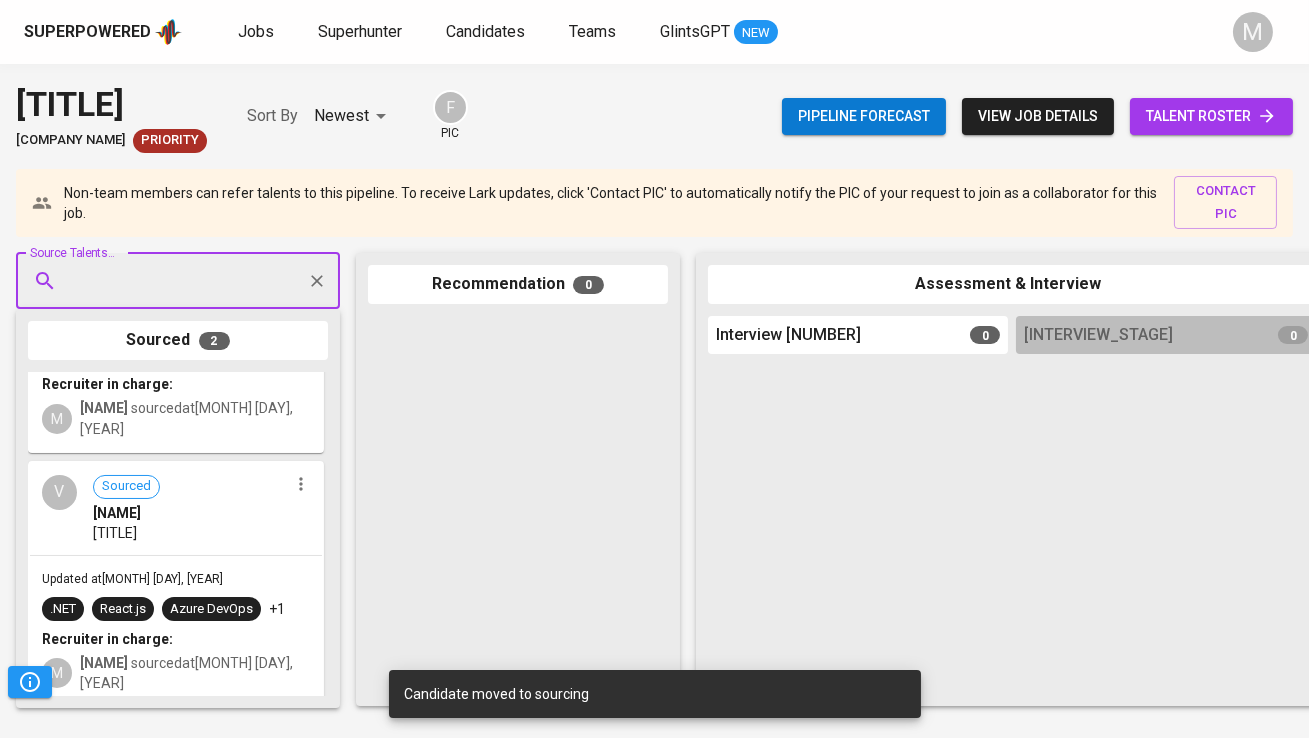 scroll, scrollTop: 251, scrollLeft: 0, axis: vertical 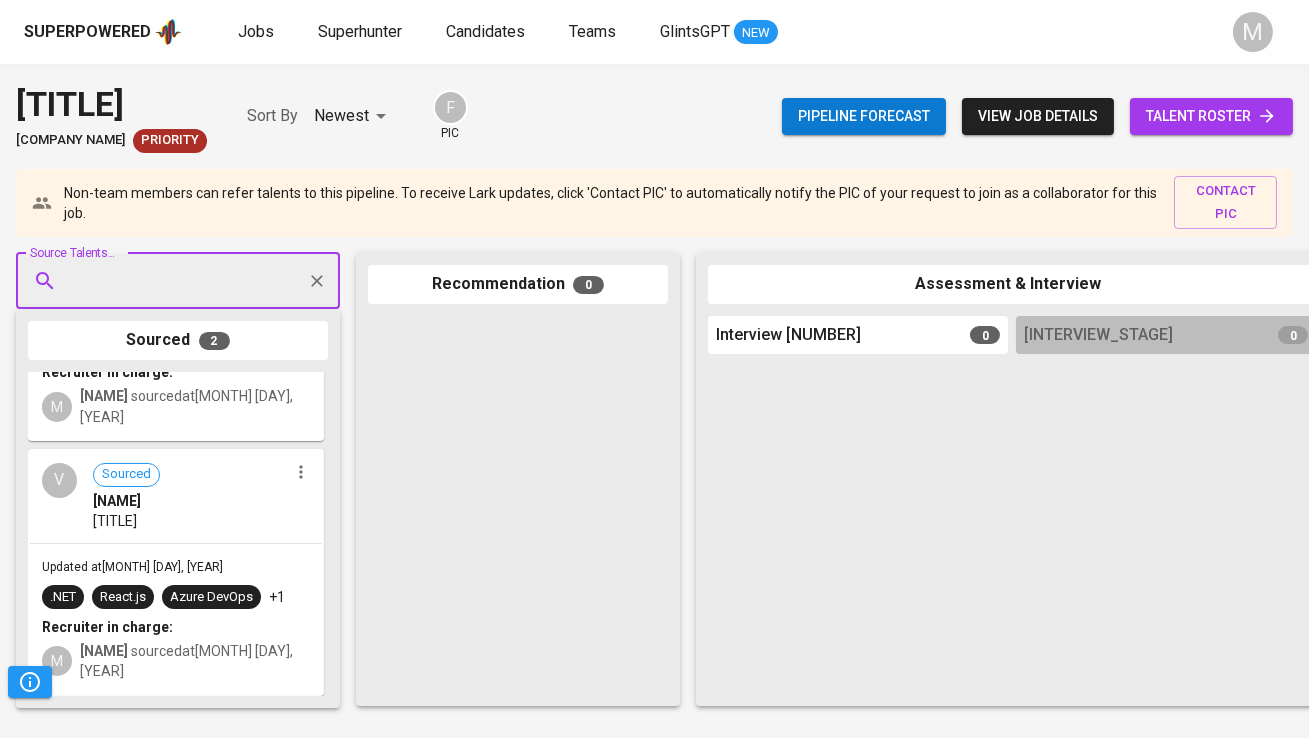 paste on "[EMAIL]" 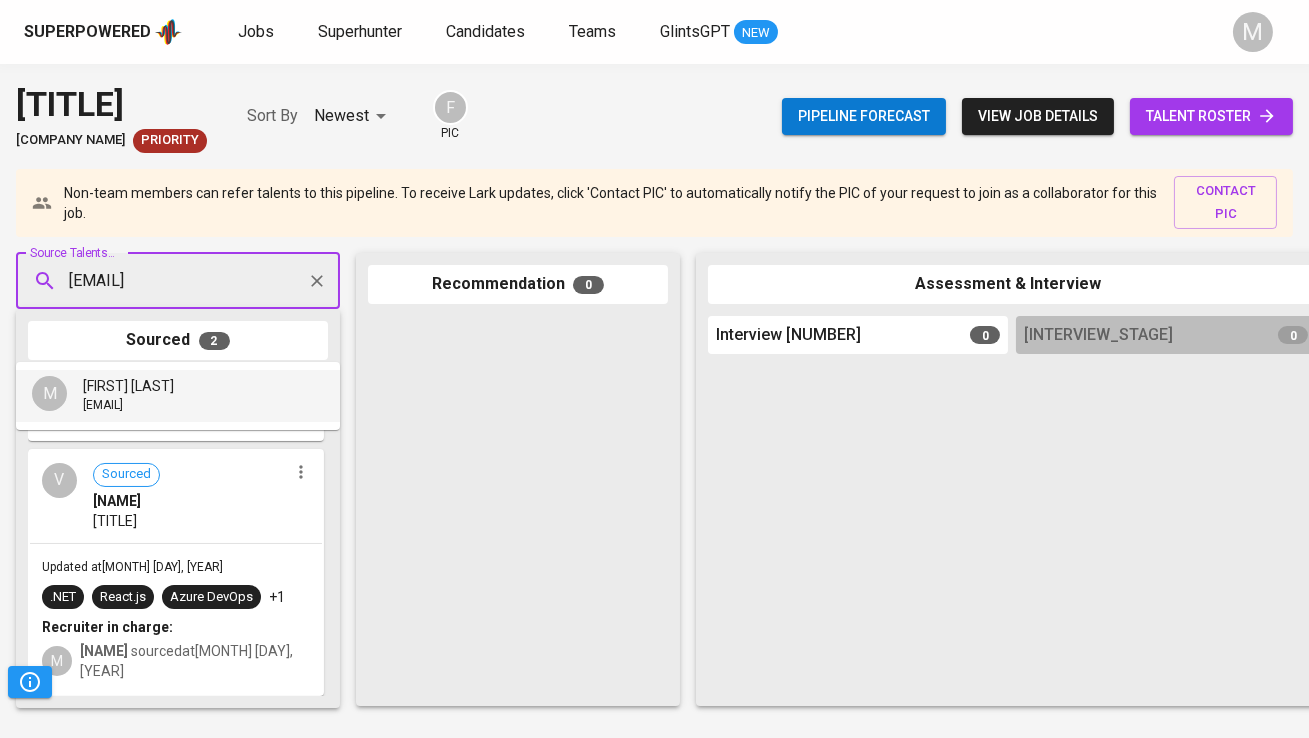 click on "[EMAIL]" at bounding box center [103, 406] 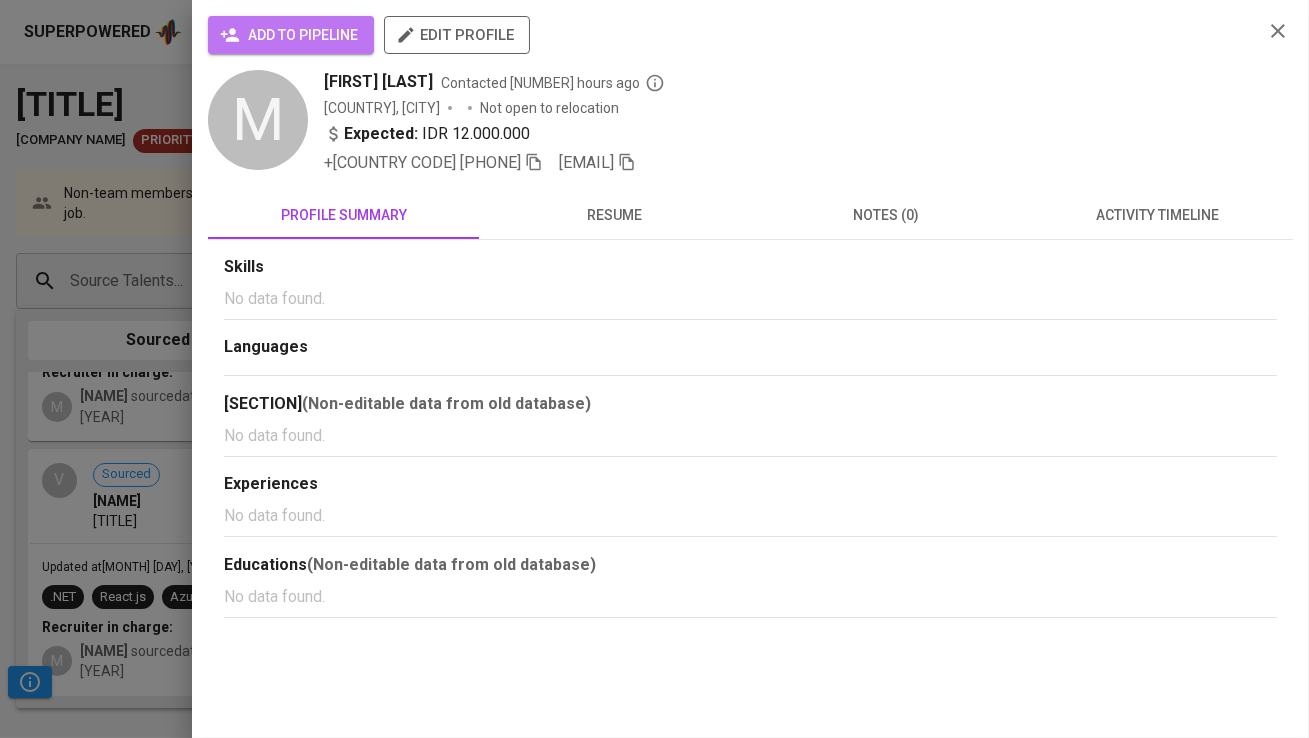 click on "add to pipeline" at bounding box center (291, 35) 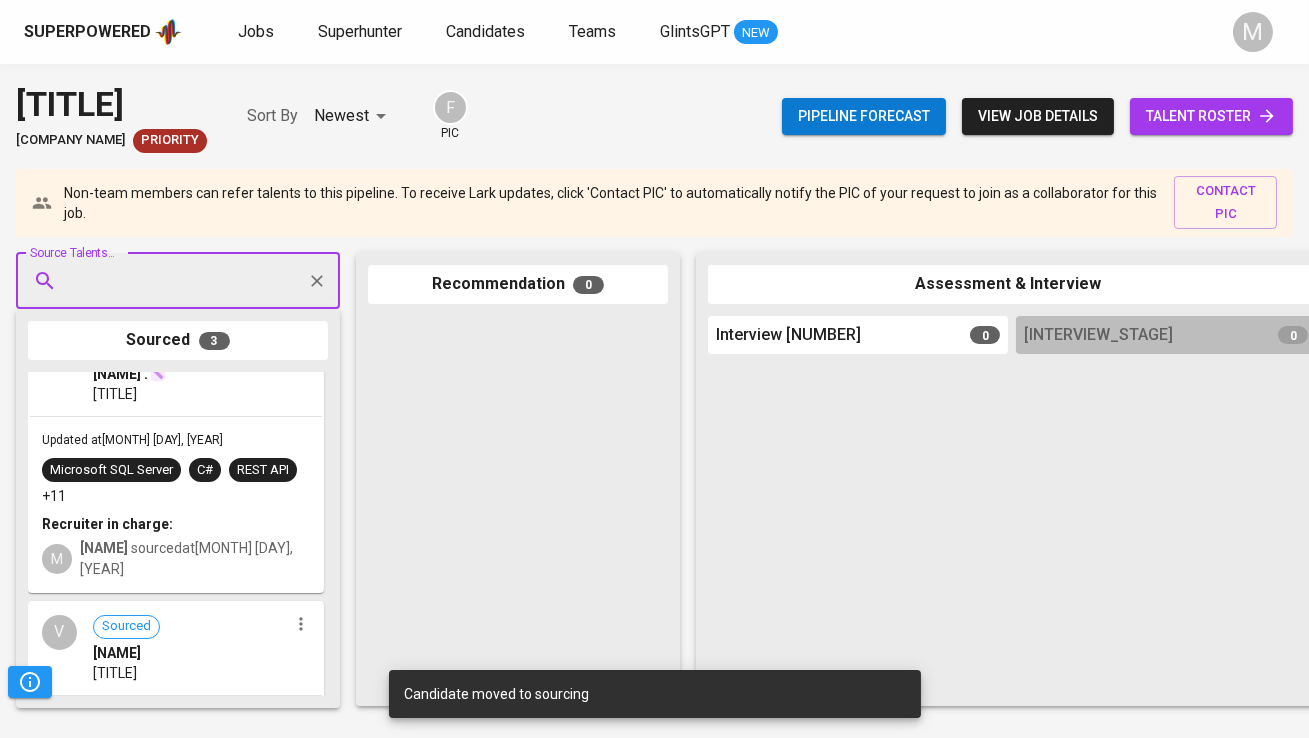 paste on "work.gemilangelprimo@[EMAIL]" 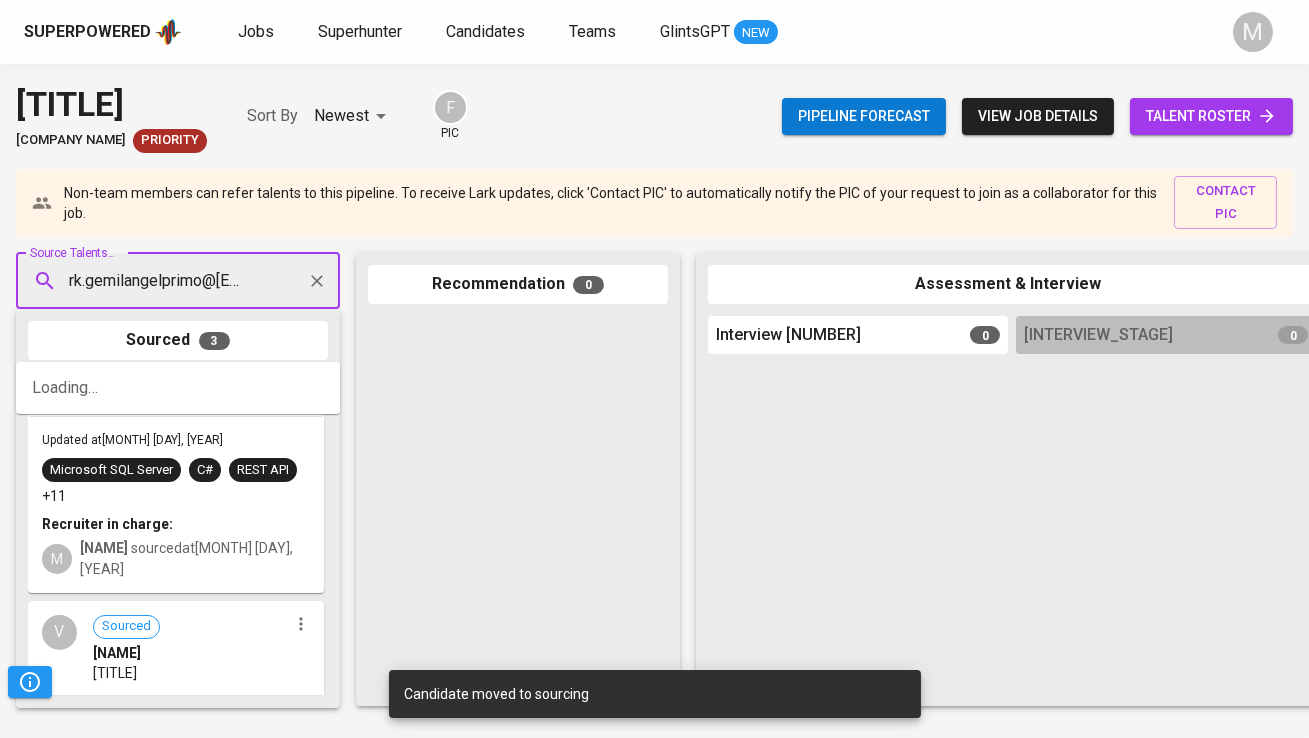 type on "work.gemilangelprimo@[EMAIL]" 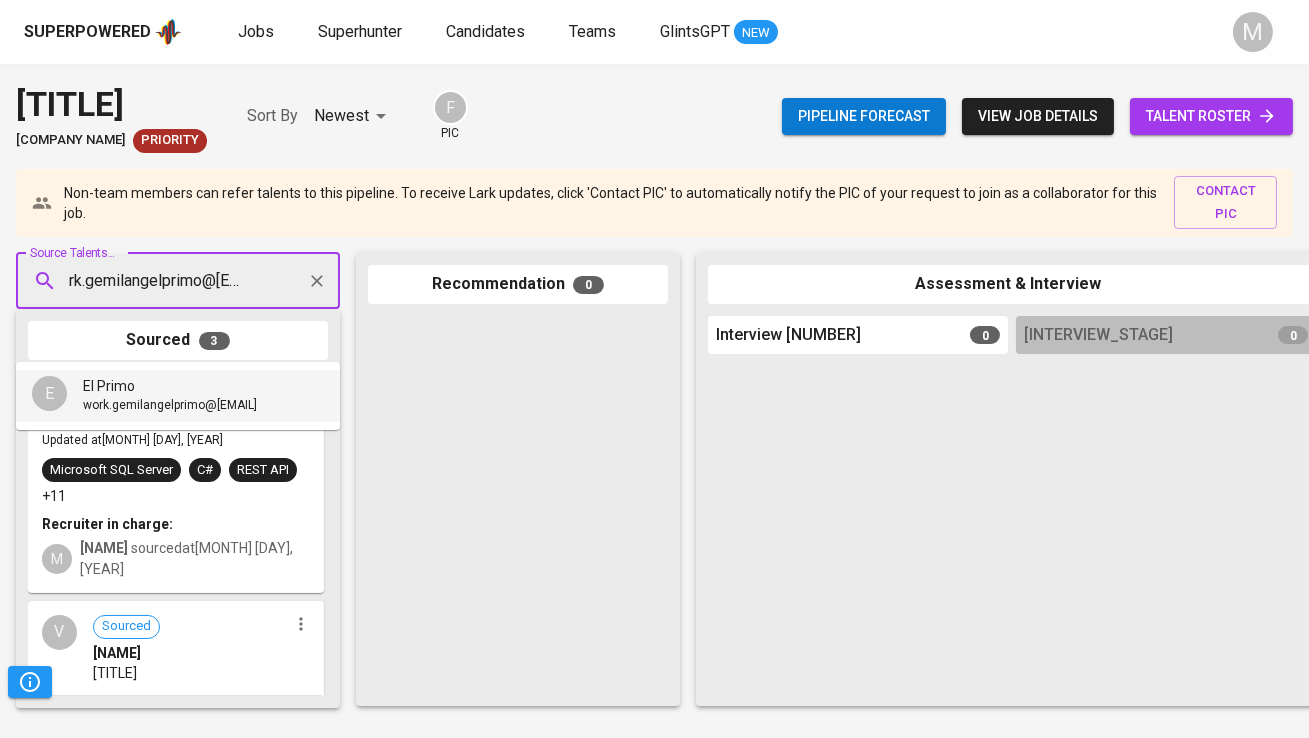 click on "El Primo" at bounding box center [170, 386] 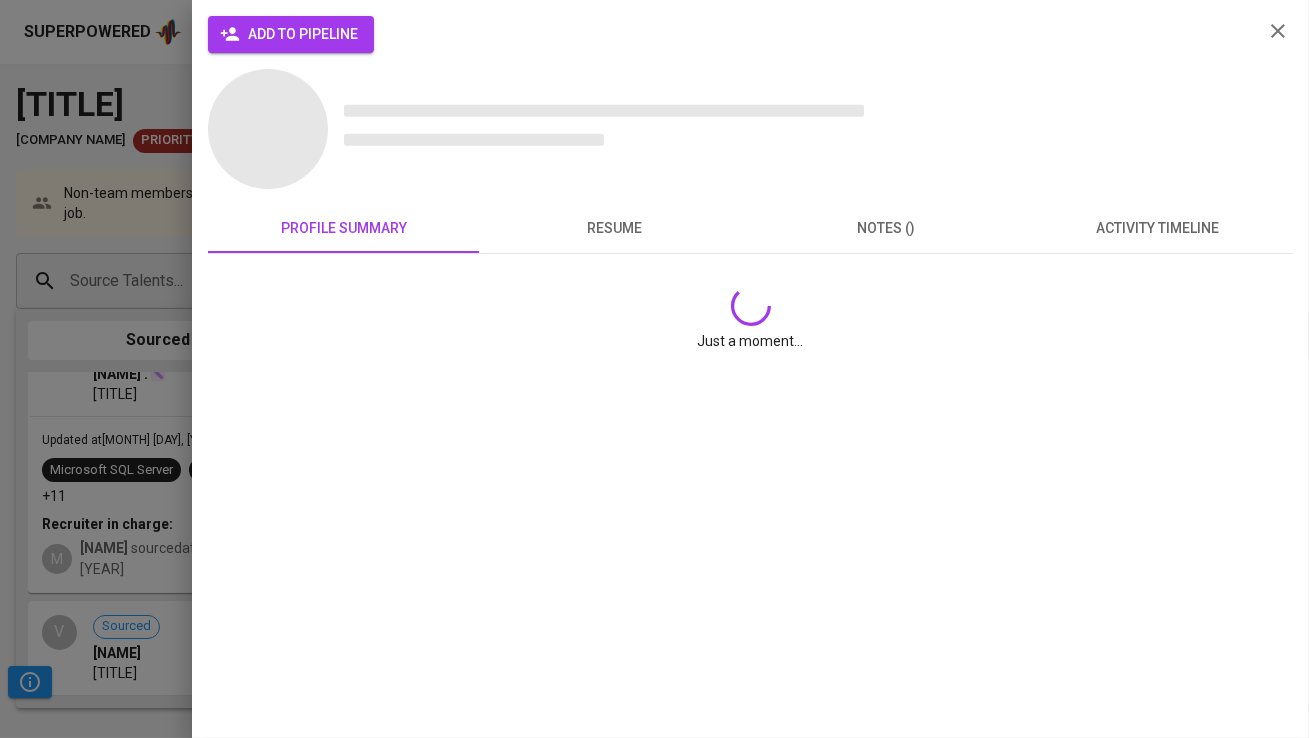 scroll, scrollTop: 0, scrollLeft: 0, axis: both 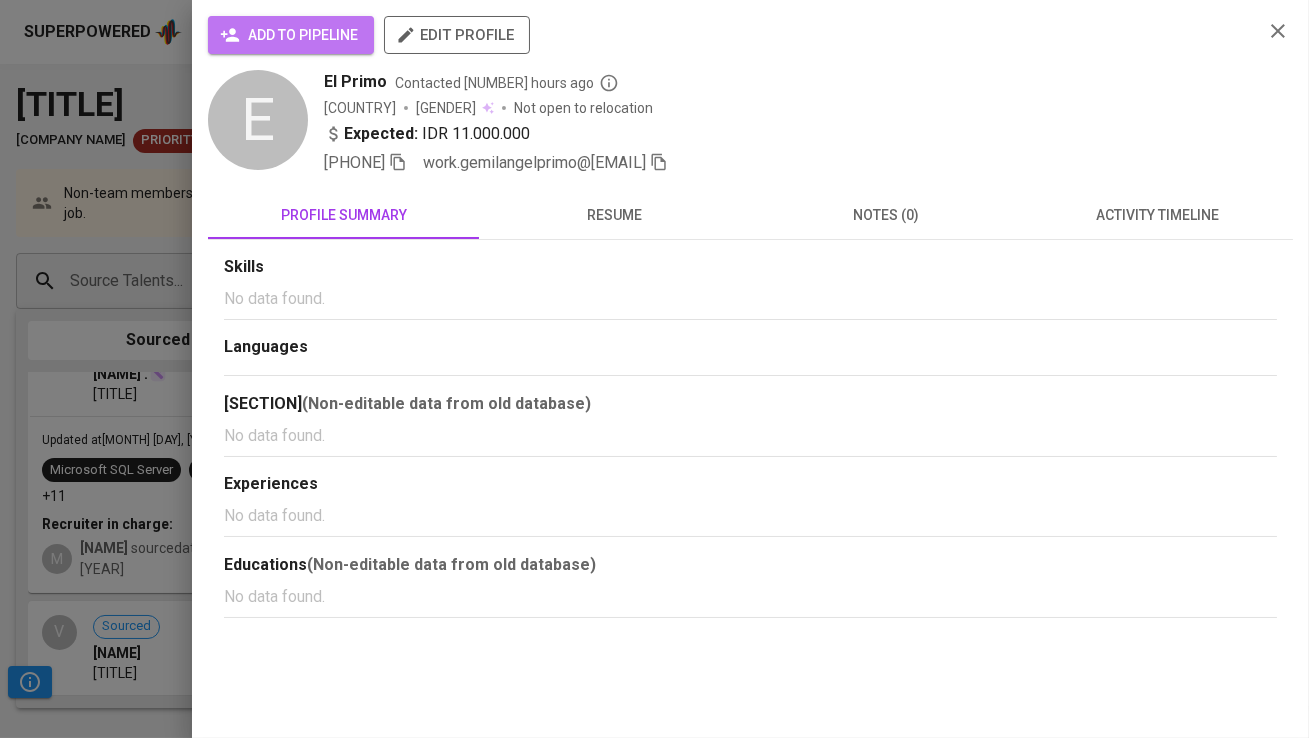 click on "add to pipeline" at bounding box center (291, 35) 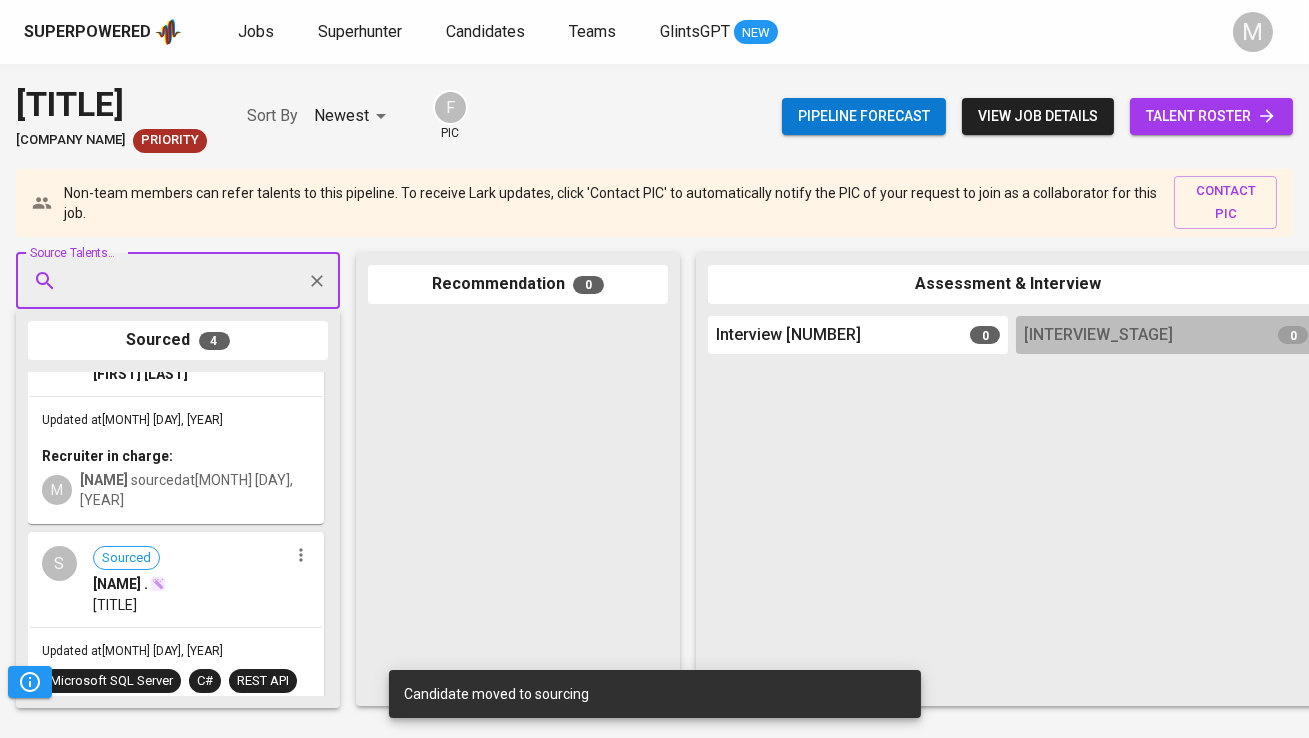 paste on "putracahya.mail@[EMAIL]" 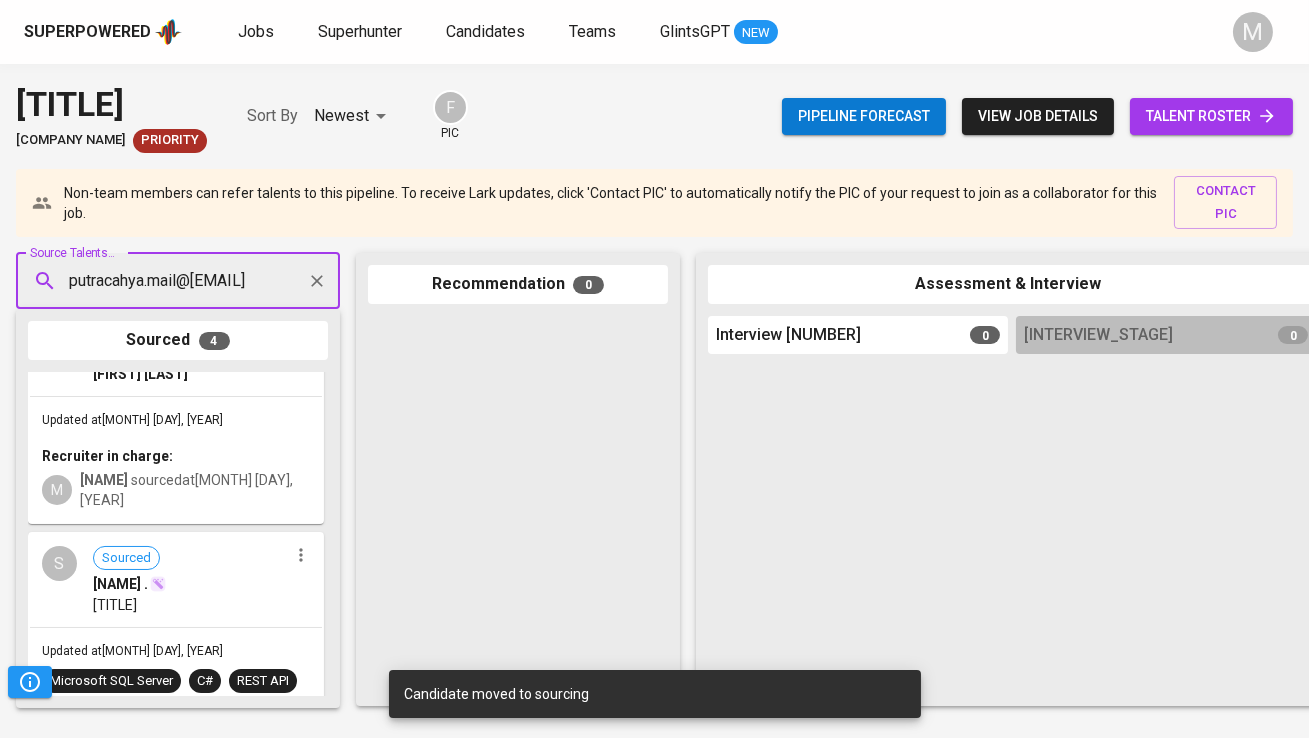 scroll, scrollTop: 0, scrollLeft: 1, axis: horizontal 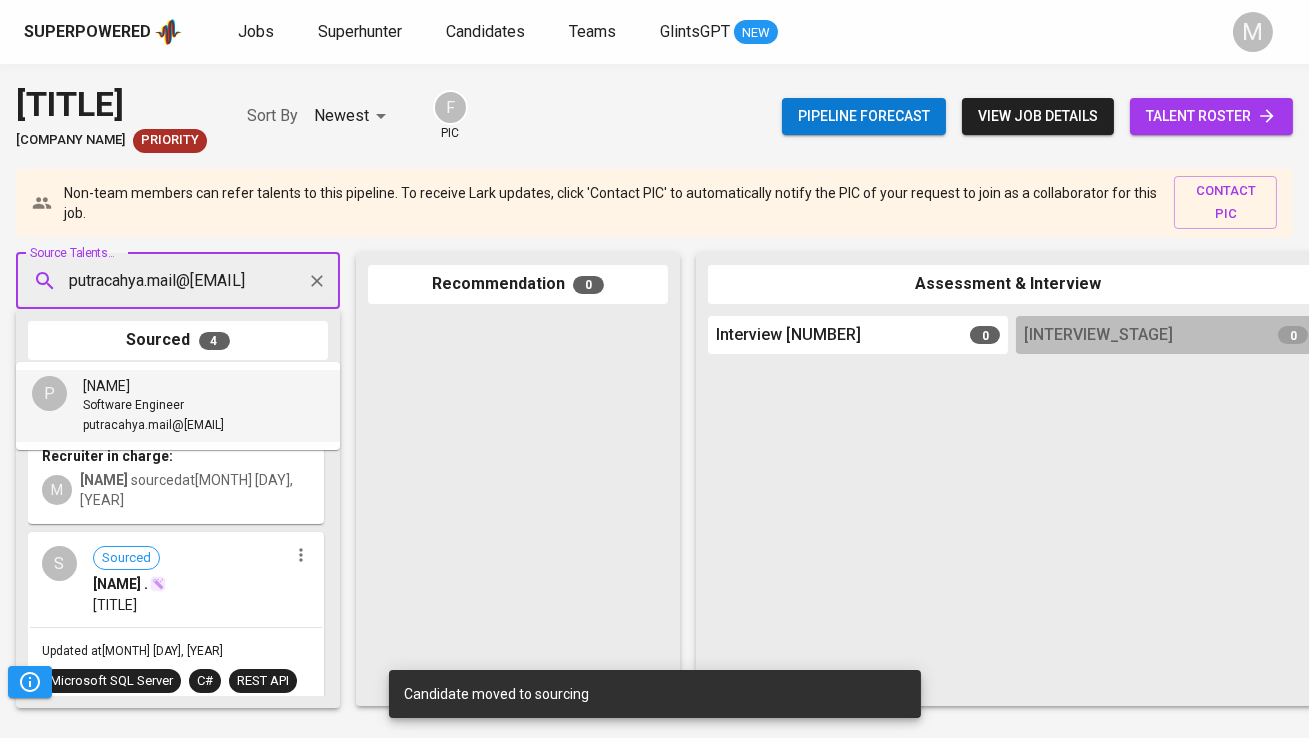 click on "[NAME]" at bounding box center [106, 386] 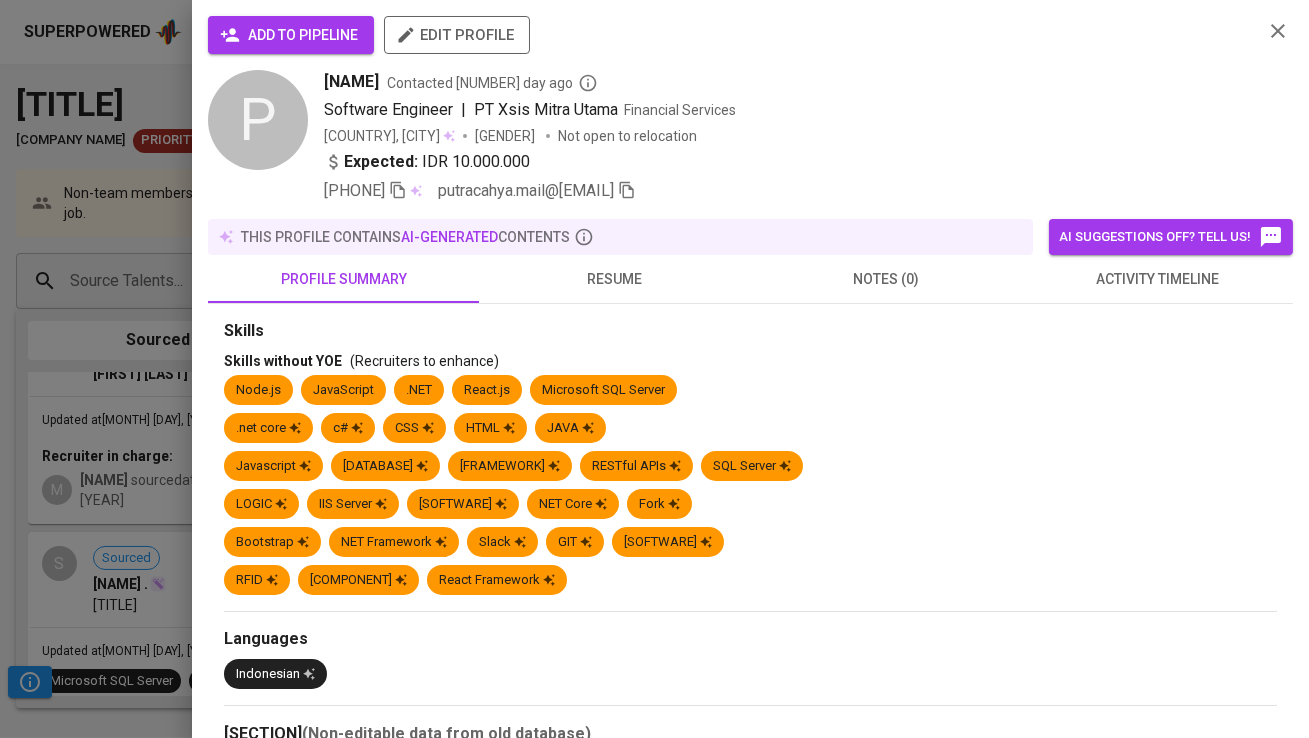 scroll, scrollTop: 0, scrollLeft: 0, axis: both 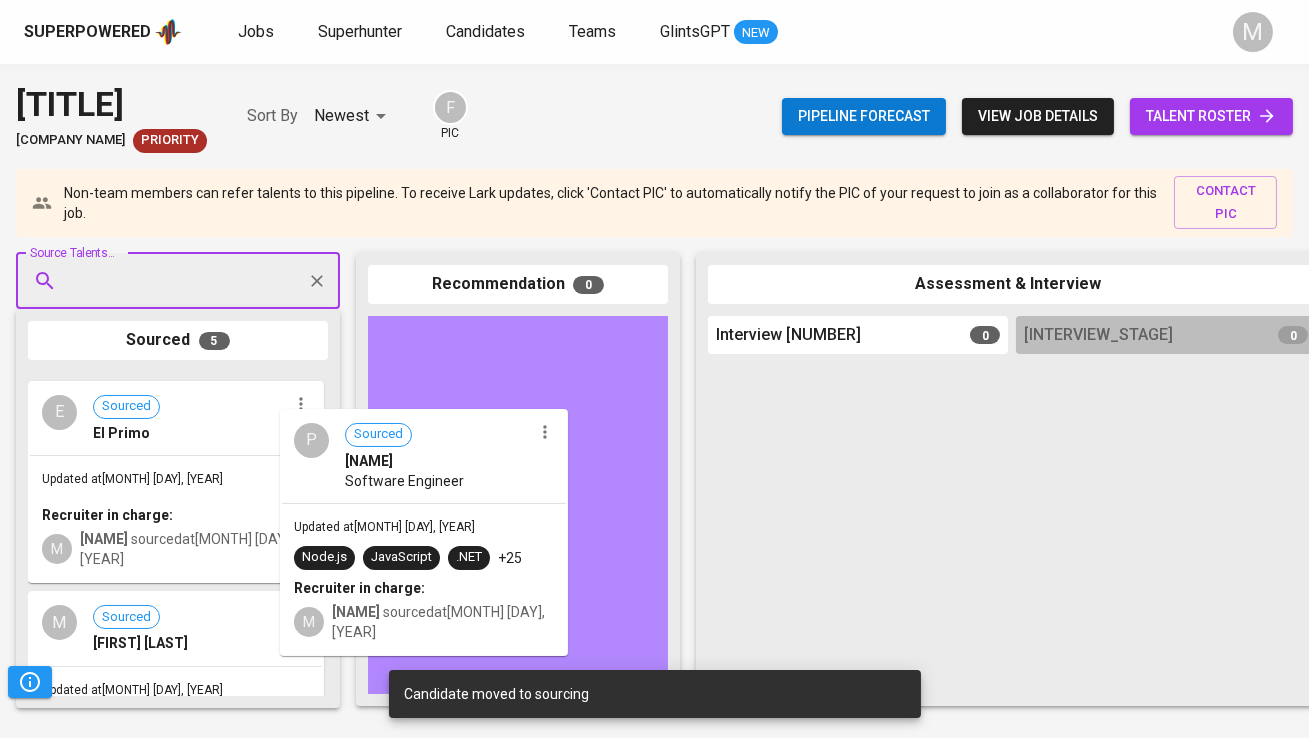 drag, startPoint x: 217, startPoint y: 501, endPoint x: 488, endPoint y: 488, distance: 271.3116 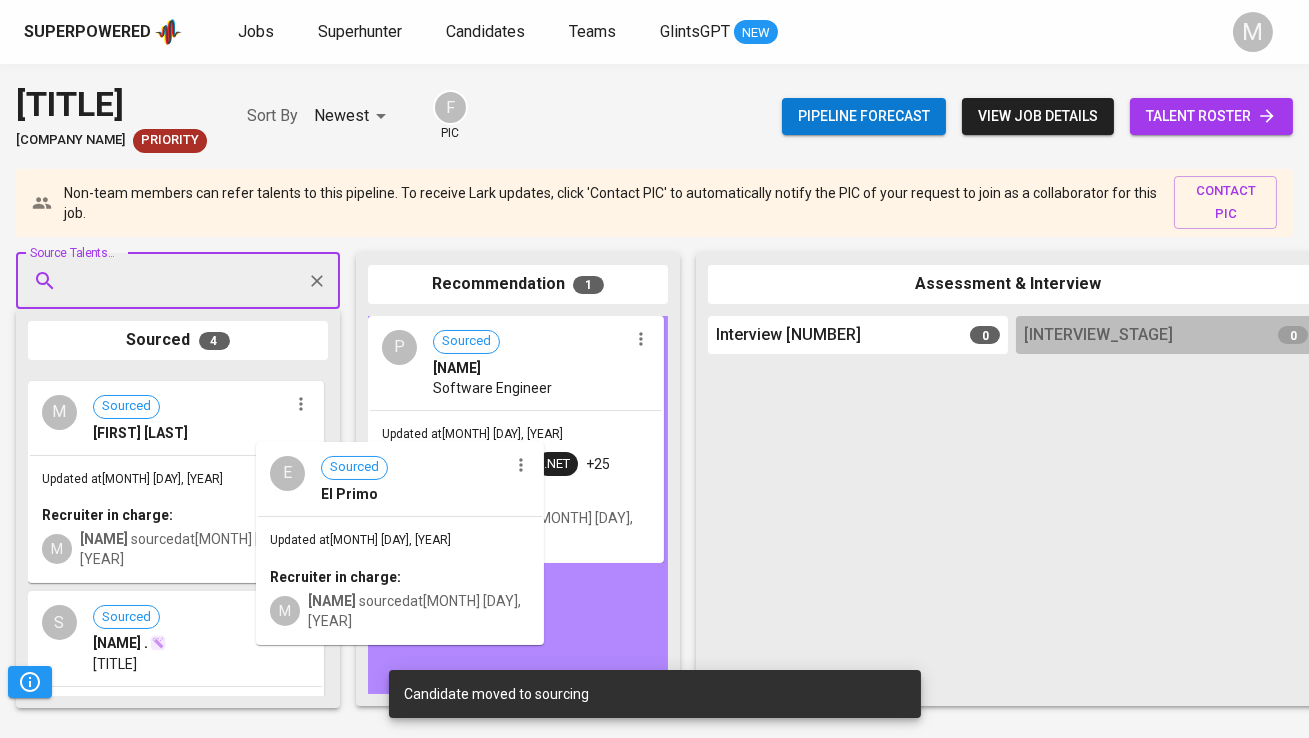 drag, startPoint x: 244, startPoint y: 488, endPoint x: 483, endPoint y: 509, distance: 239.92082 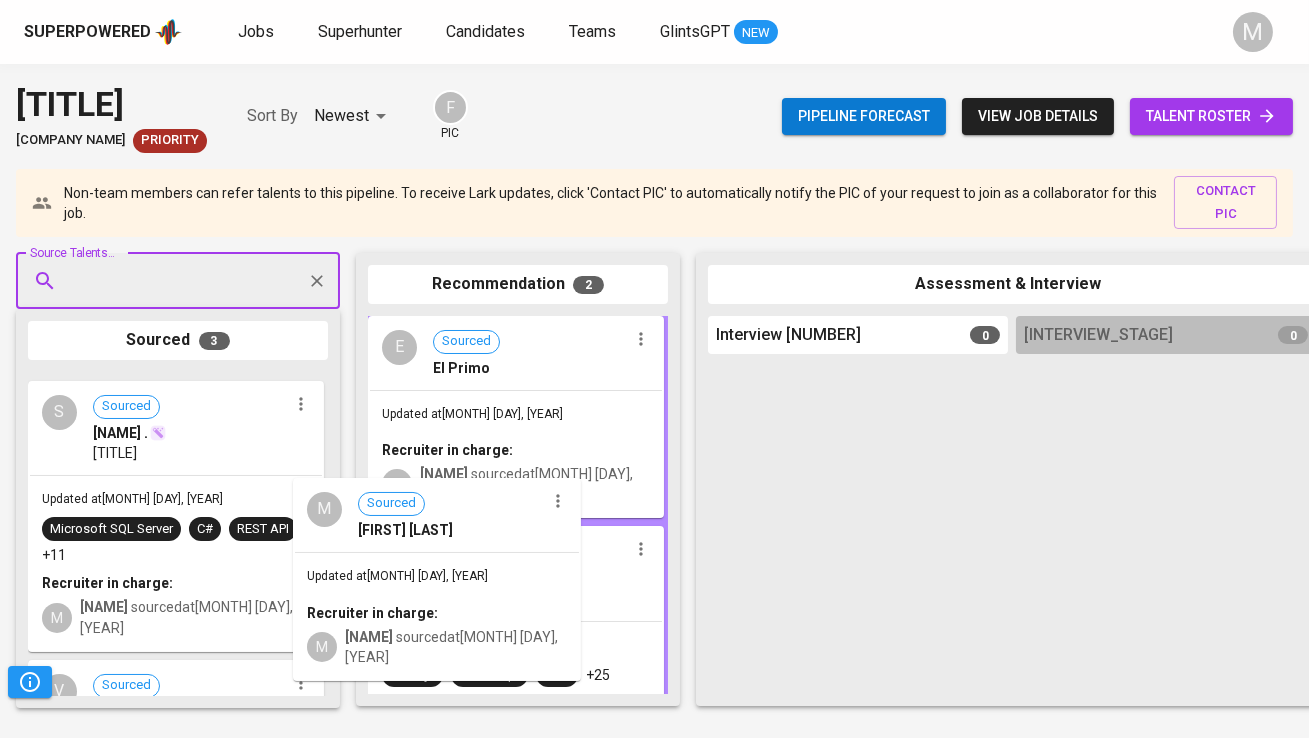 drag, startPoint x: 233, startPoint y: 504, endPoint x: 506, endPoint y: 565, distance: 279.73203 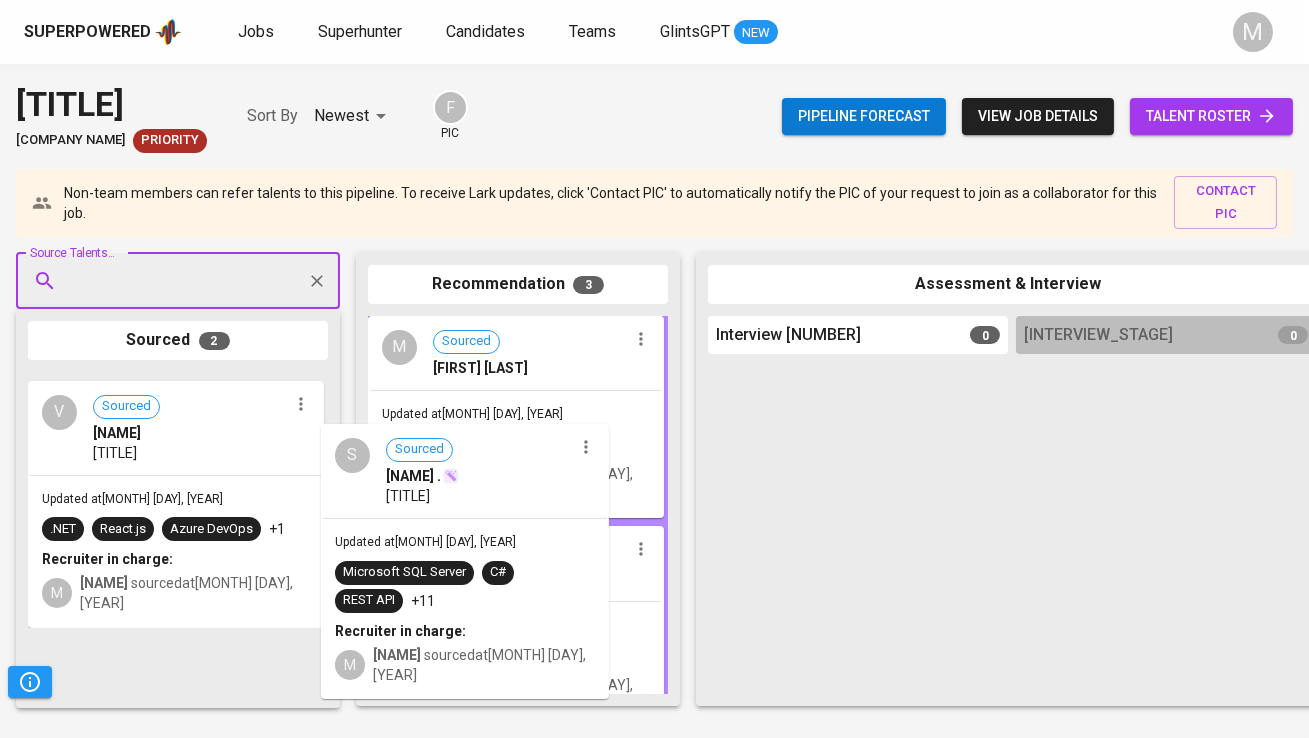 drag, startPoint x: 209, startPoint y: 545, endPoint x: 524, endPoint y: 548, distance: 315.01428 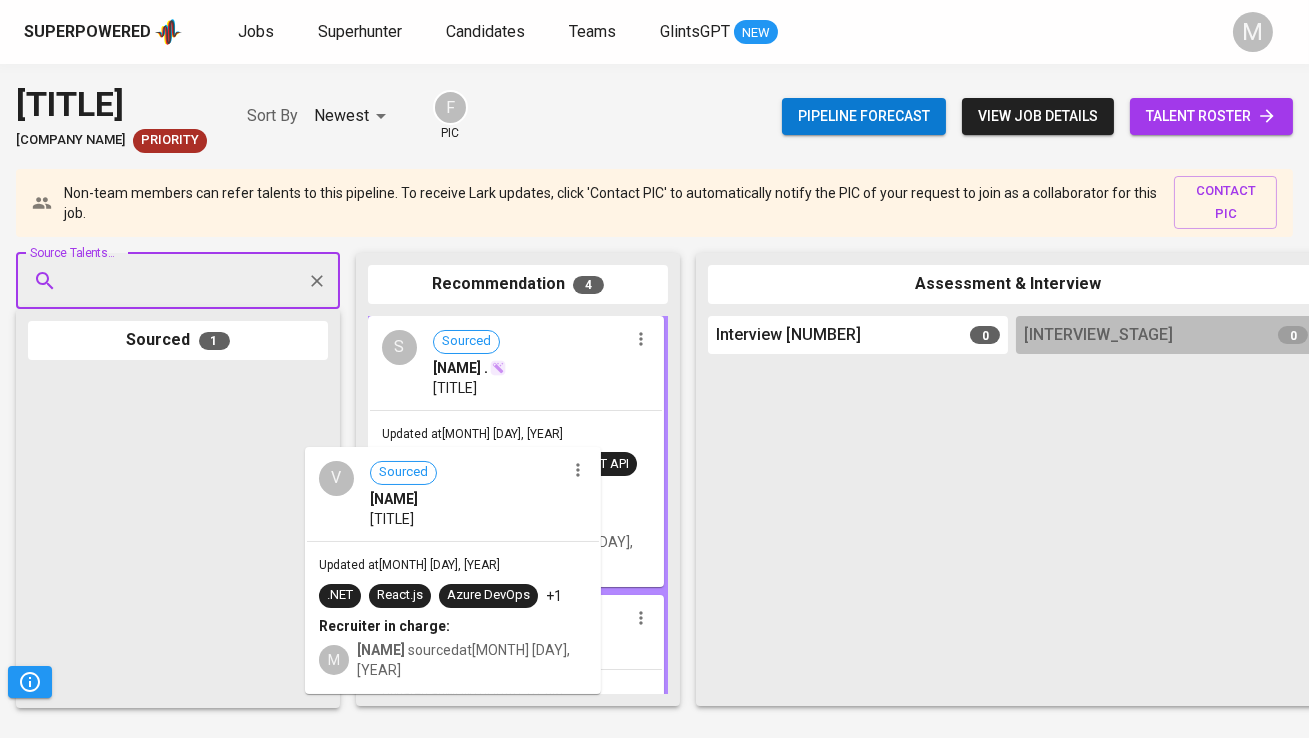 drag, startPoint x: 186, startPoint y: 518, endPoint x: 480, endPoint y: 545, distance: 295.23718 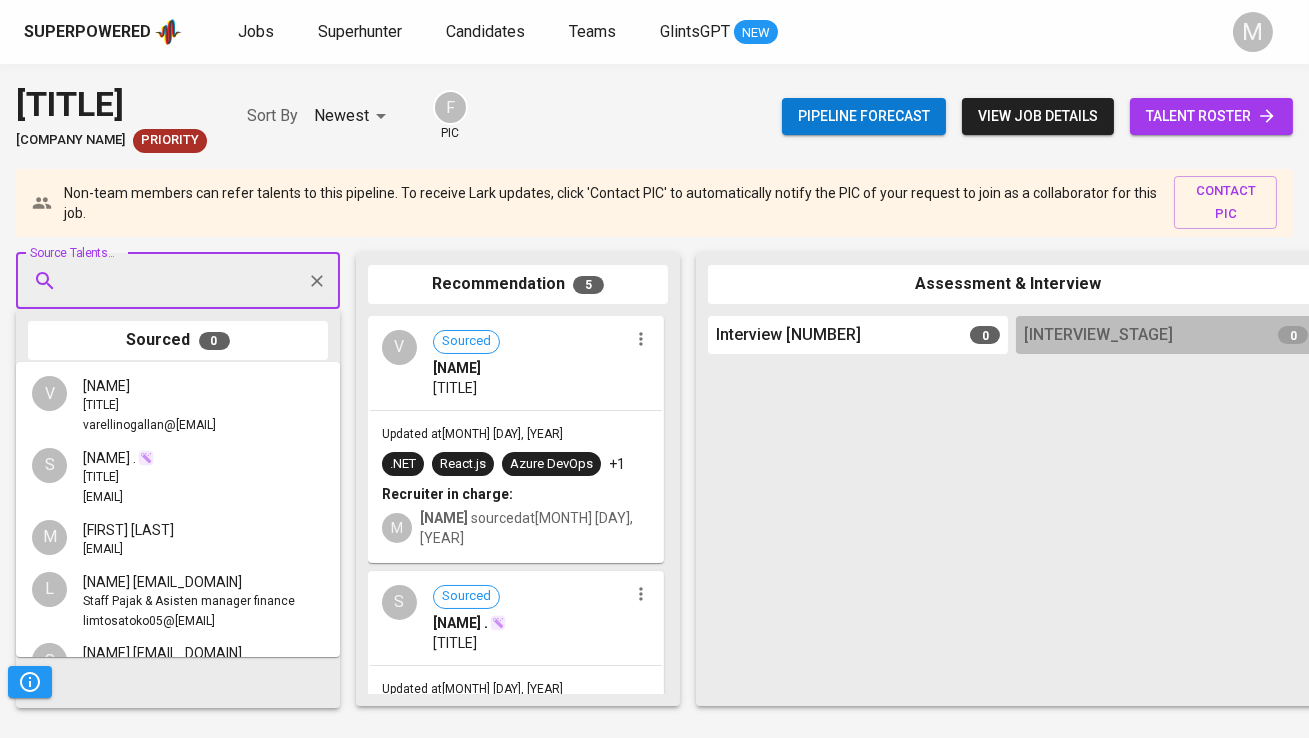click on "Source Talents..." at bounding box center [170, 281] 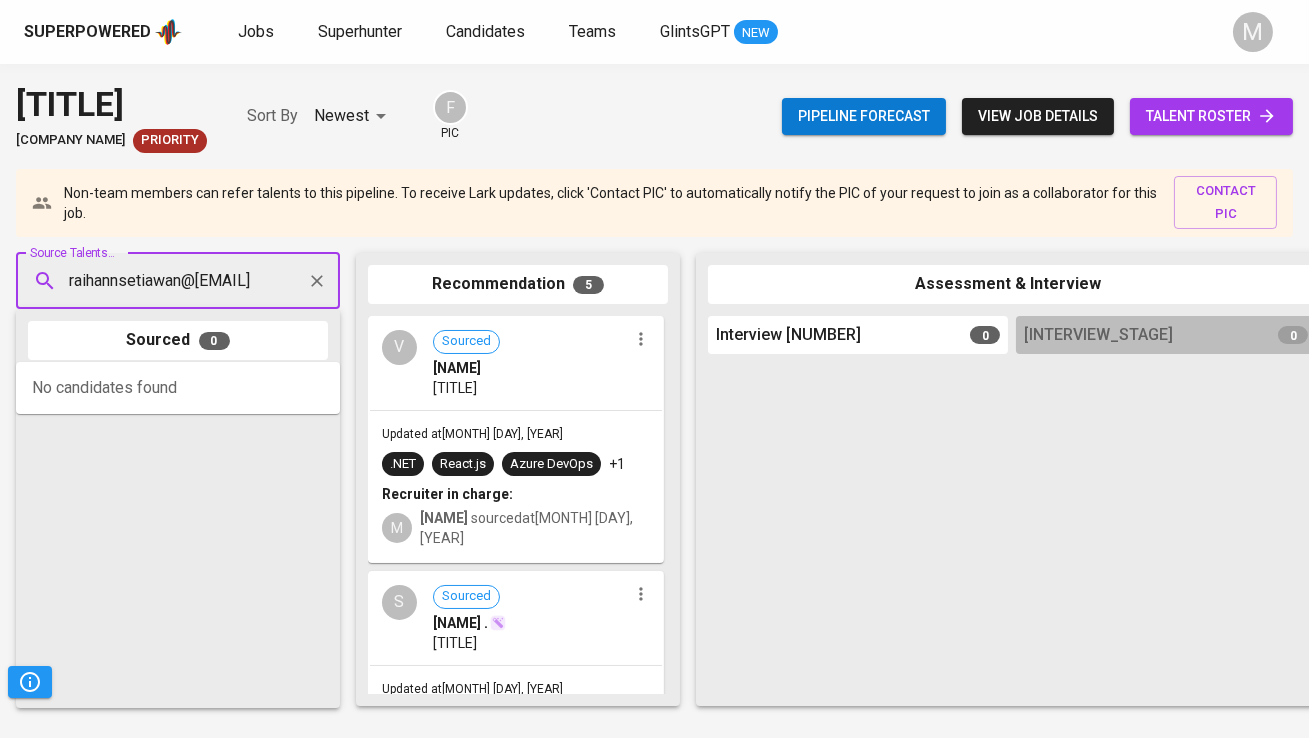 scroll, scrollTop: 0, scrollLeft: 4, axis: horizontal 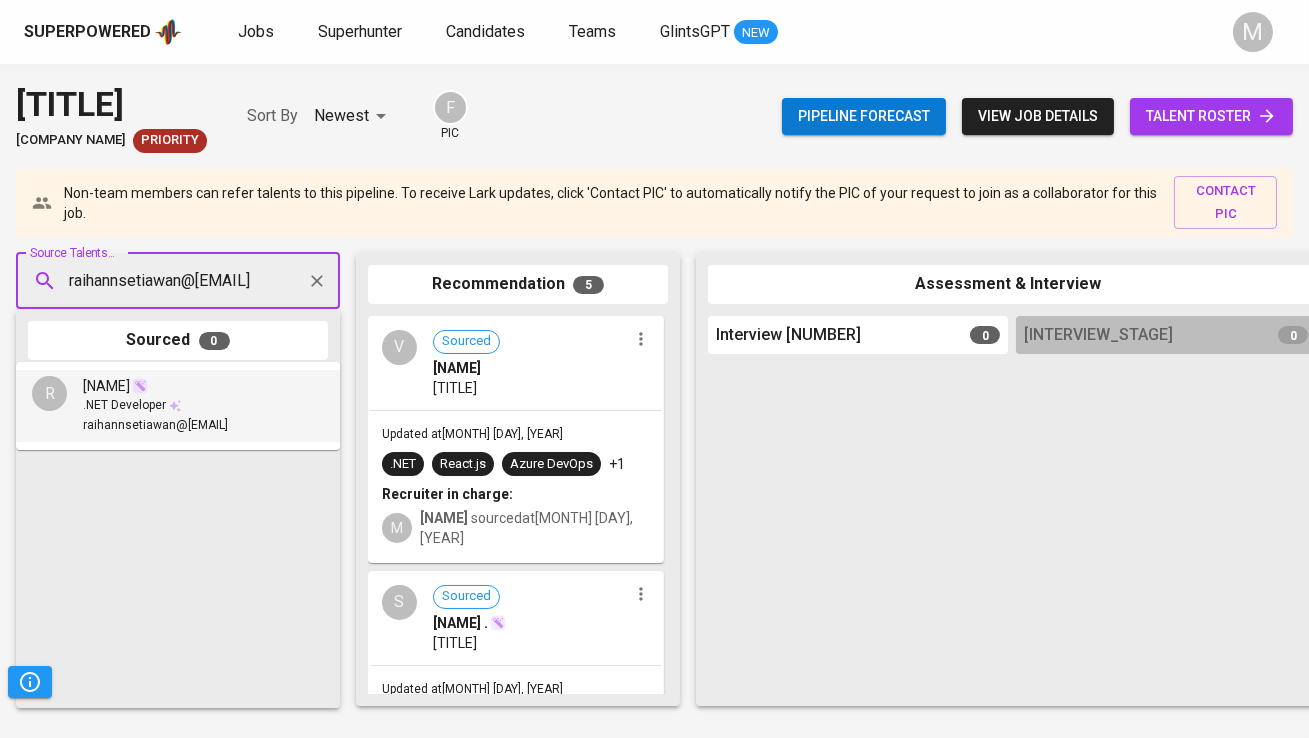 click on "[NAME]" at bounding box center [155, 386] 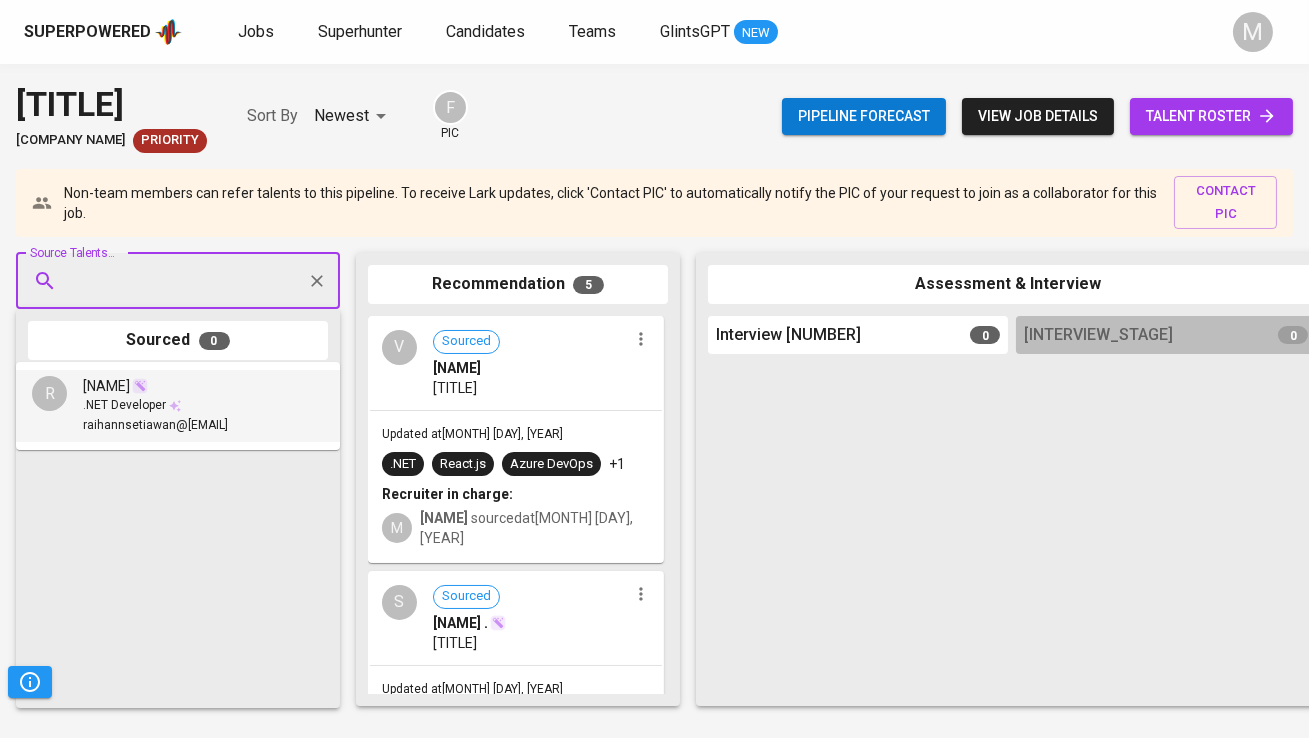 scroll, scrollTop: 0, scrollLeft: 0, axis: both 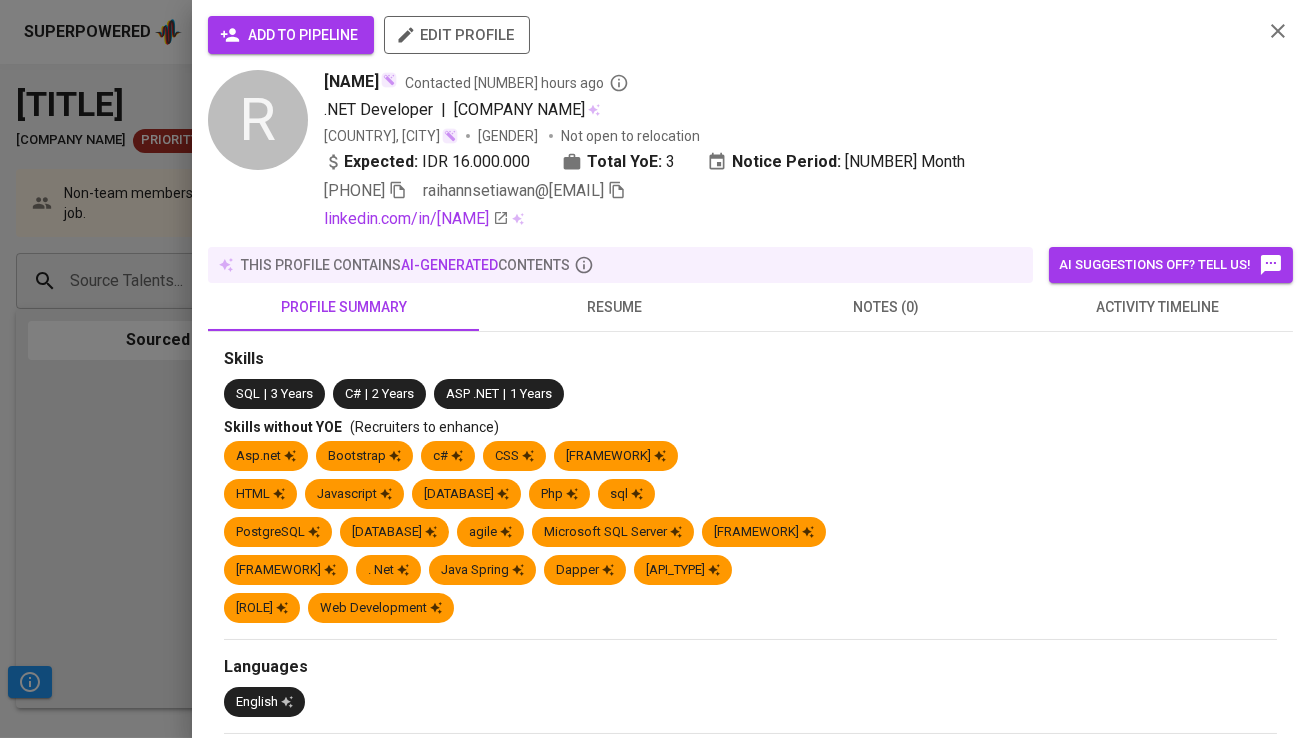 click on "add to pipeline" at bounding box center [291, 35] 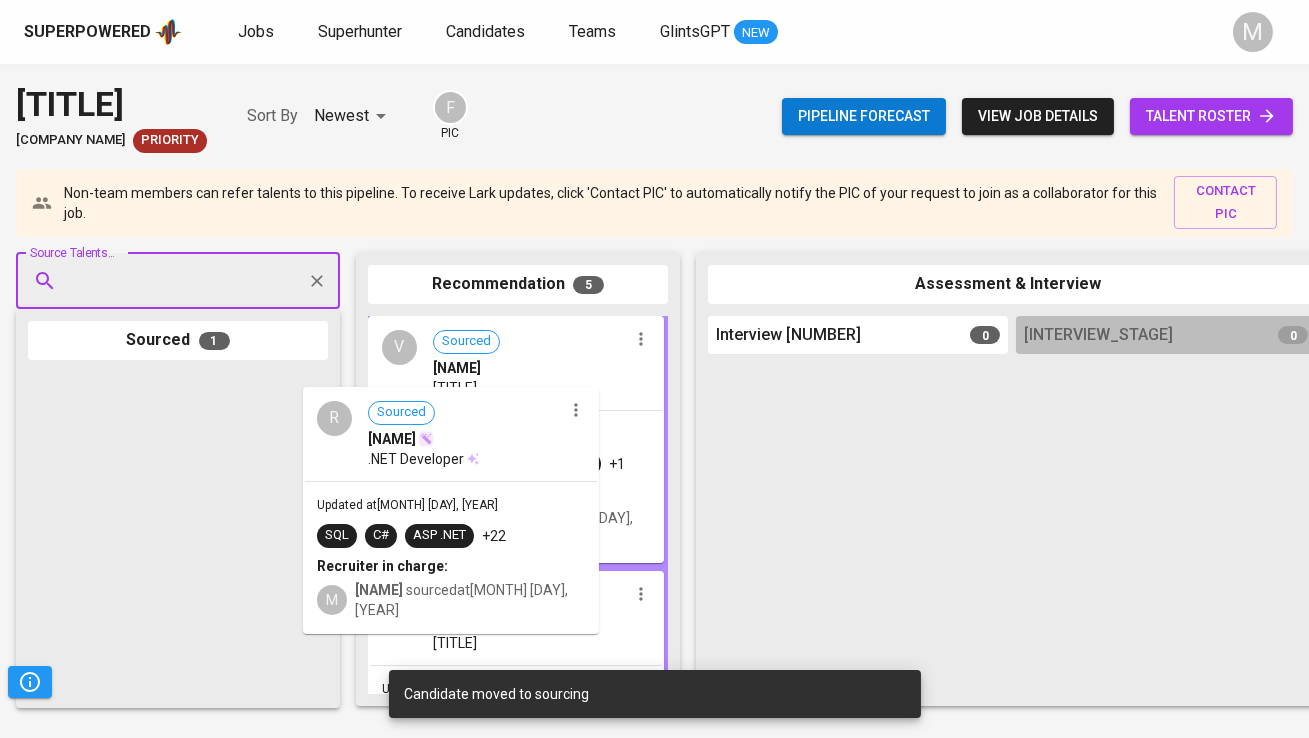 drag, startPoint x: 203, startPoint y: 500, endPoint x: 513, endPoint y: 459, distance: 312.69952 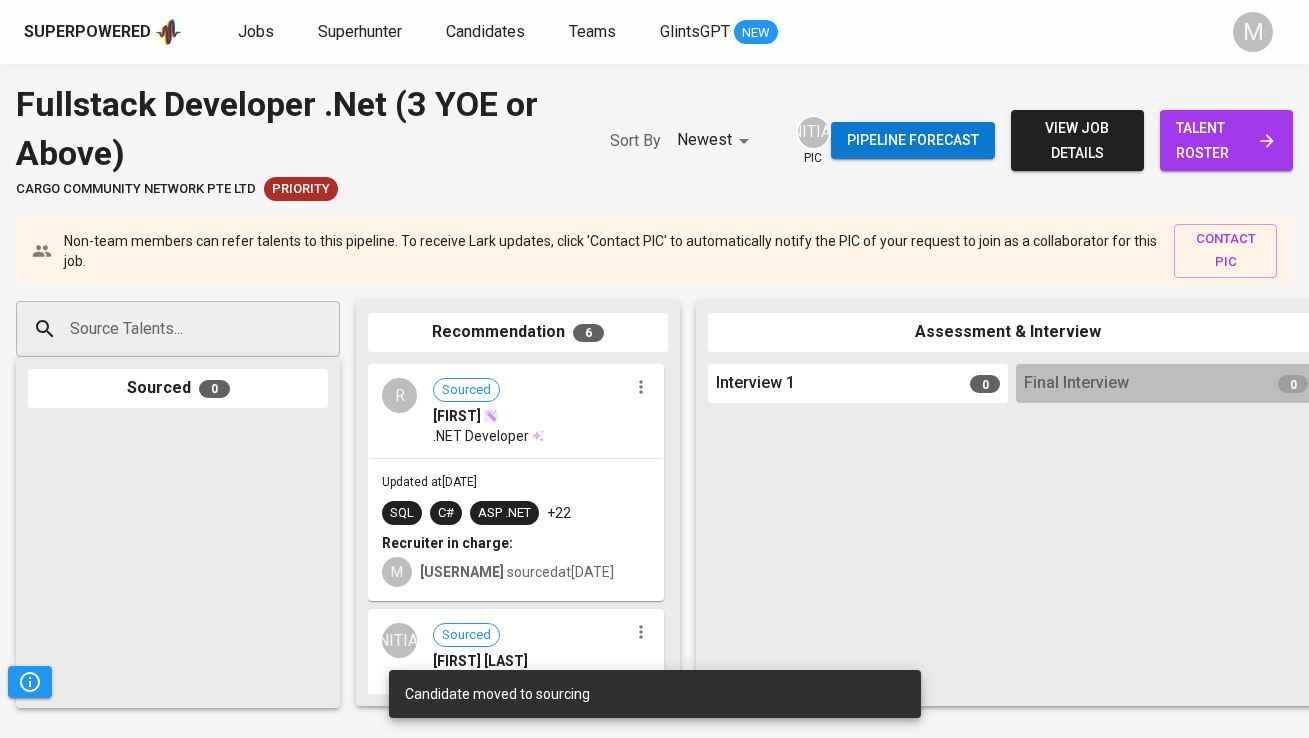 scroll, scrollTop: 0, scrollLeft: 0, axis: both 